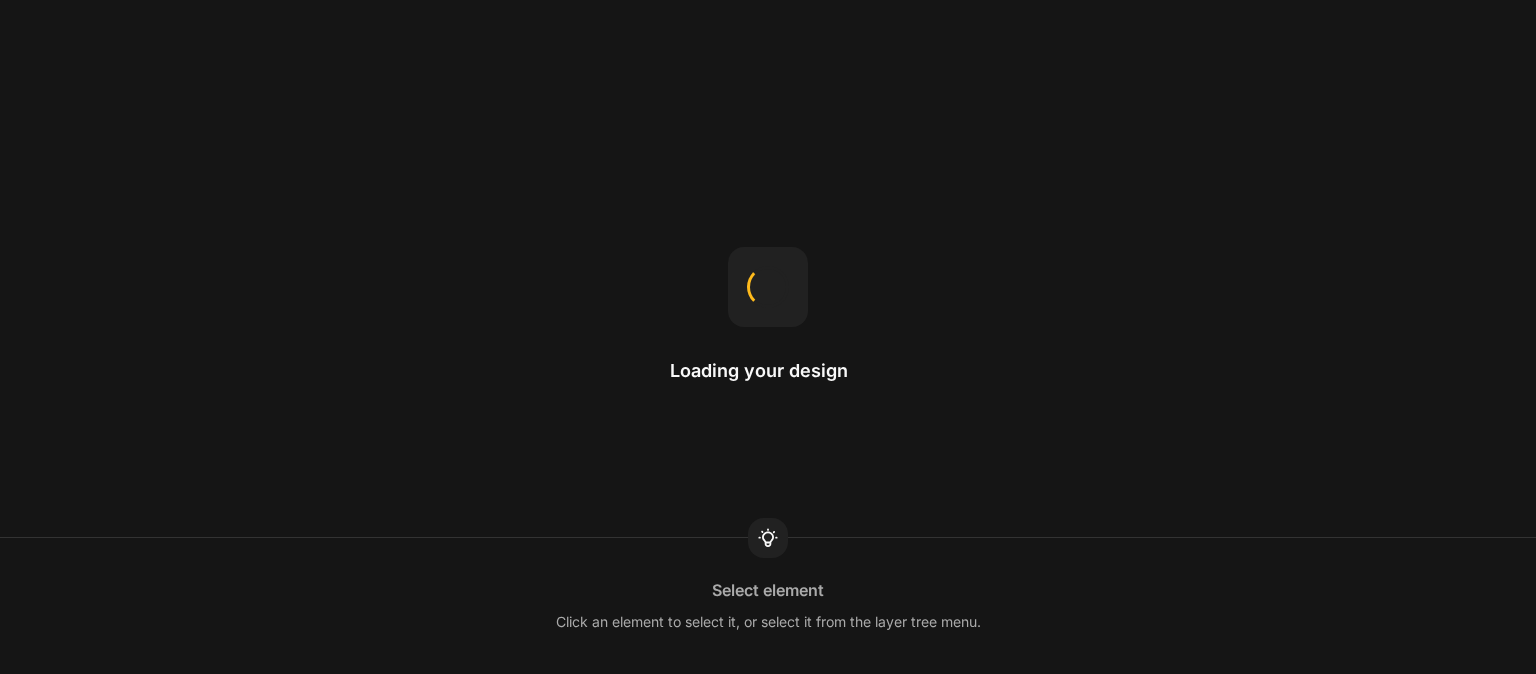 scroll, scrollTop: 0, scrollLeft: 0, axis: both 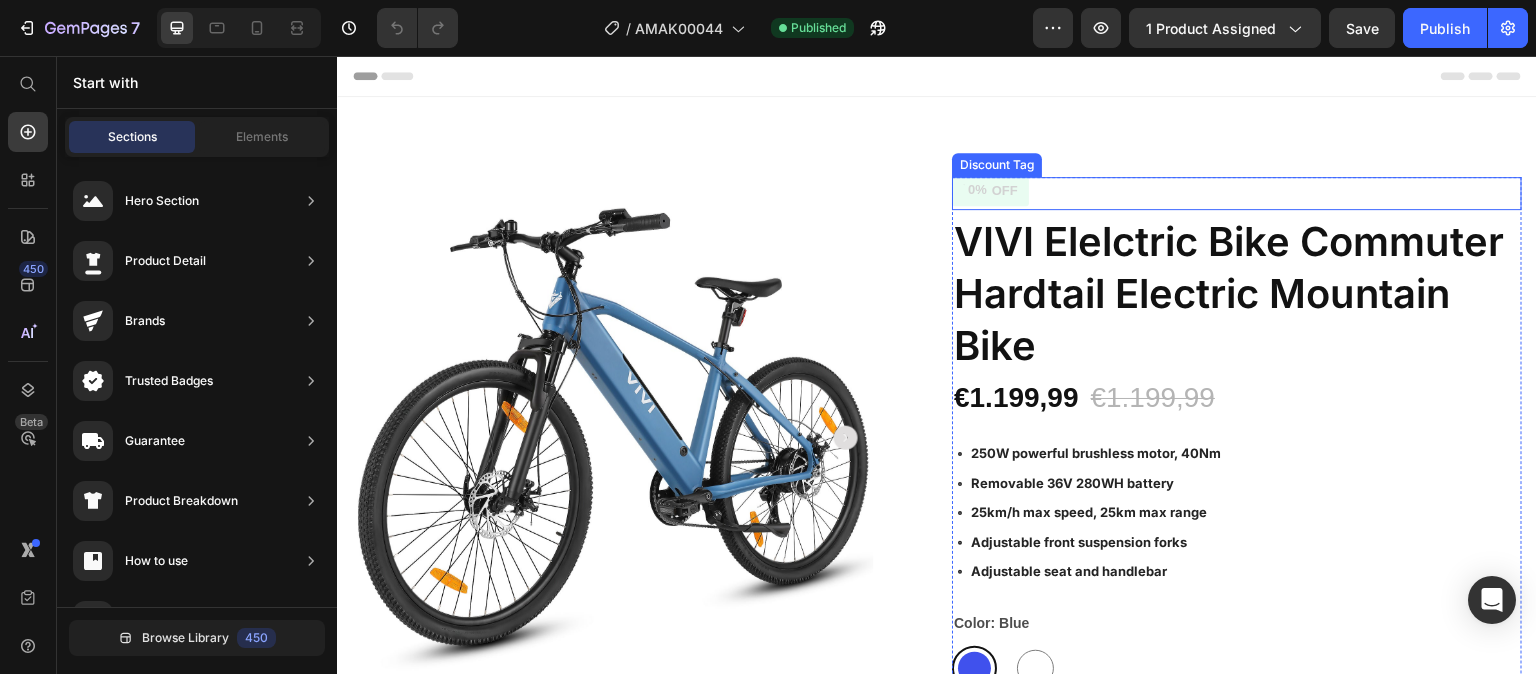 click on "0% OFF" at bounding box center (1237, 193) 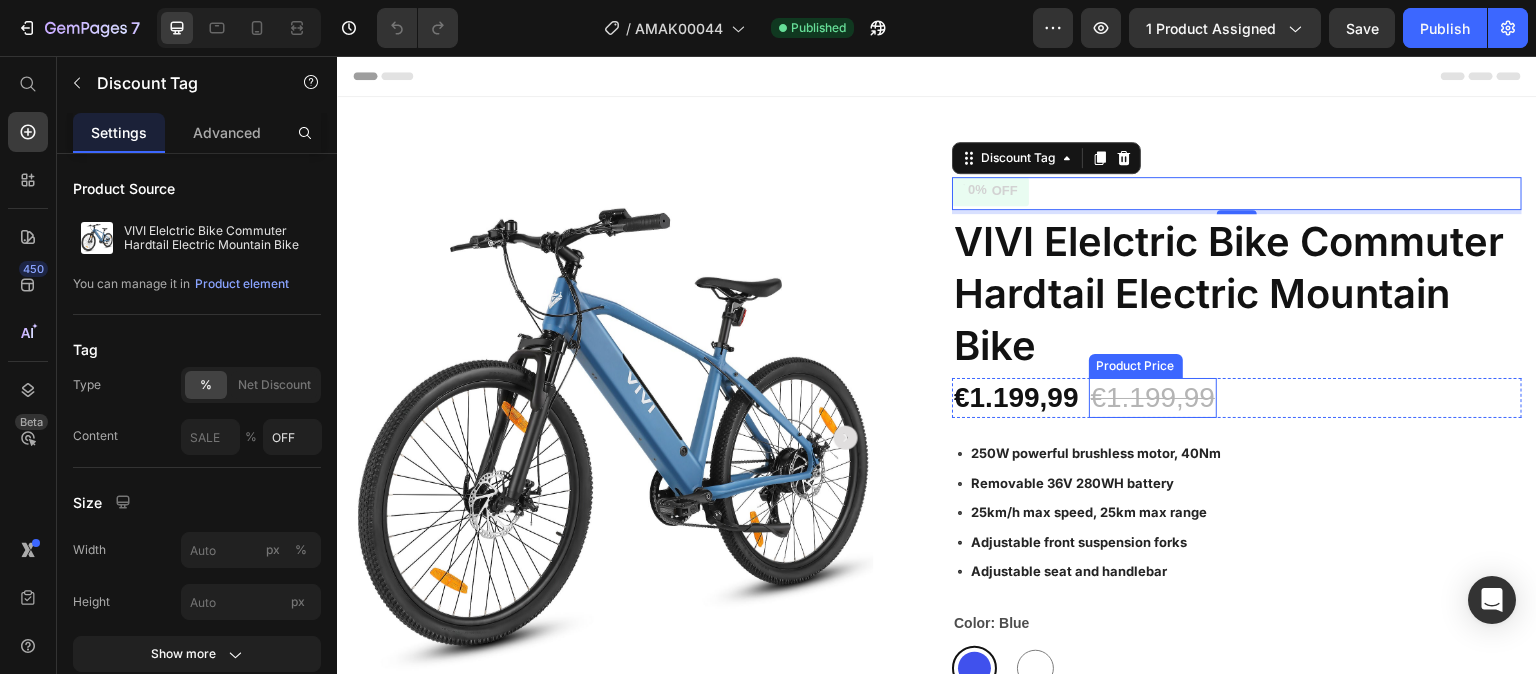 click on "€1.199,99" at bounding box center [1153, 397] 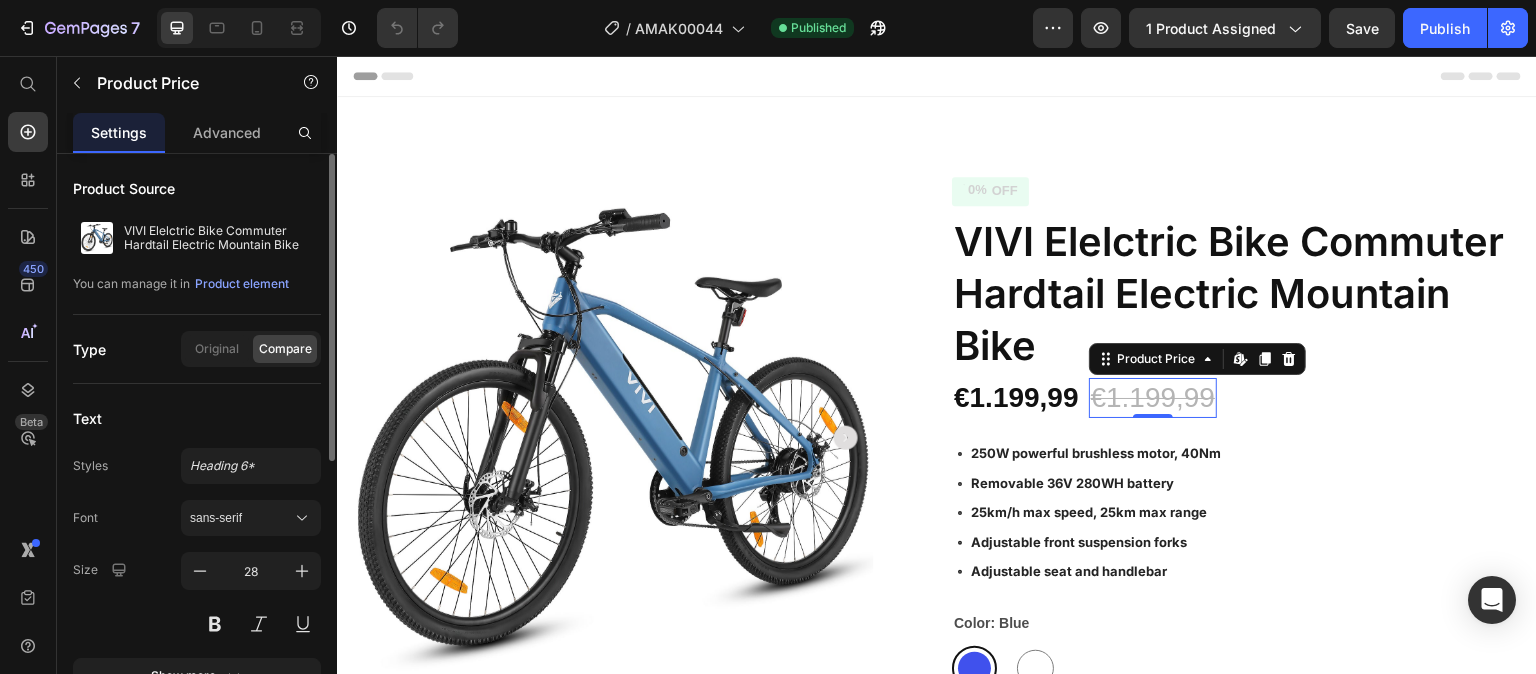 scroll, scrollTop: 500, scrollLeft: 0, axis: vertical 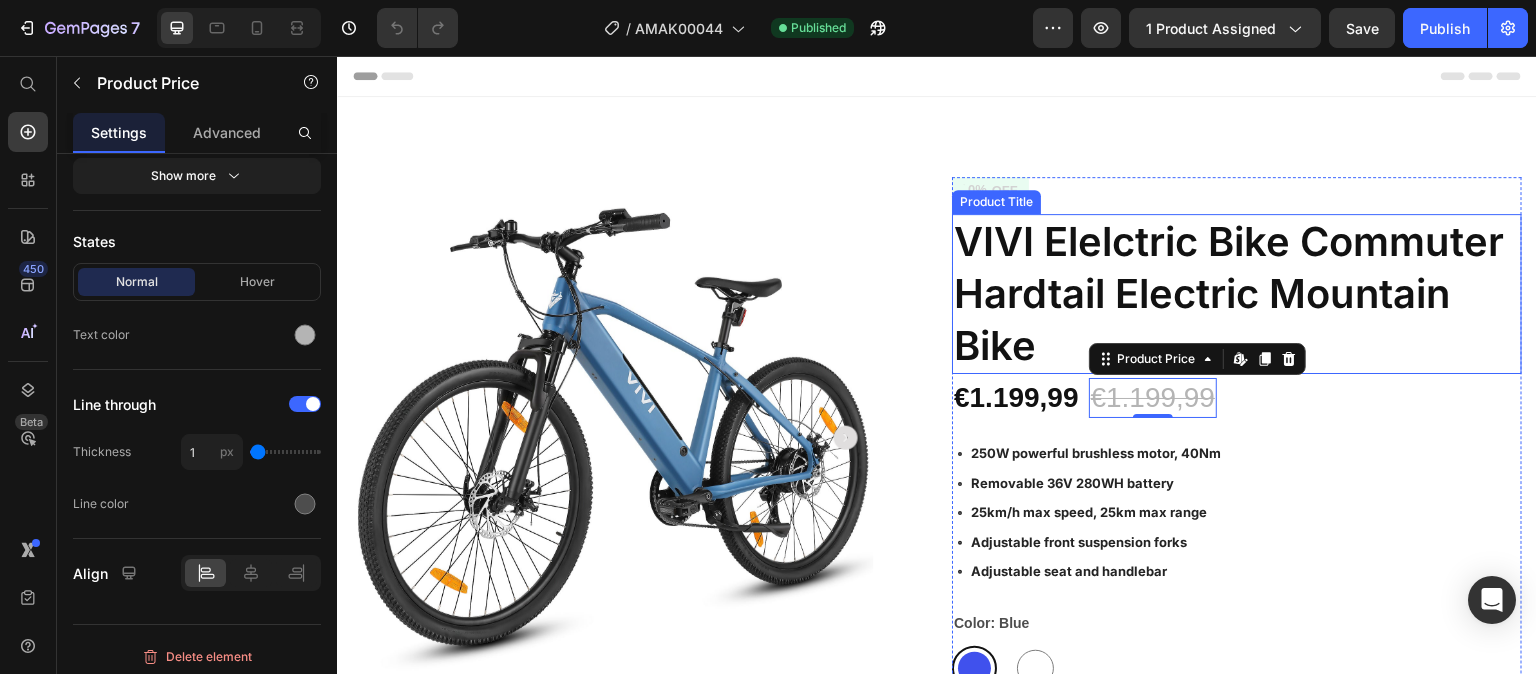 click on "VIVI Elelctric Bike Commuter Hardtail Electric Mountain Bike" at bounding box center [1237, 294] 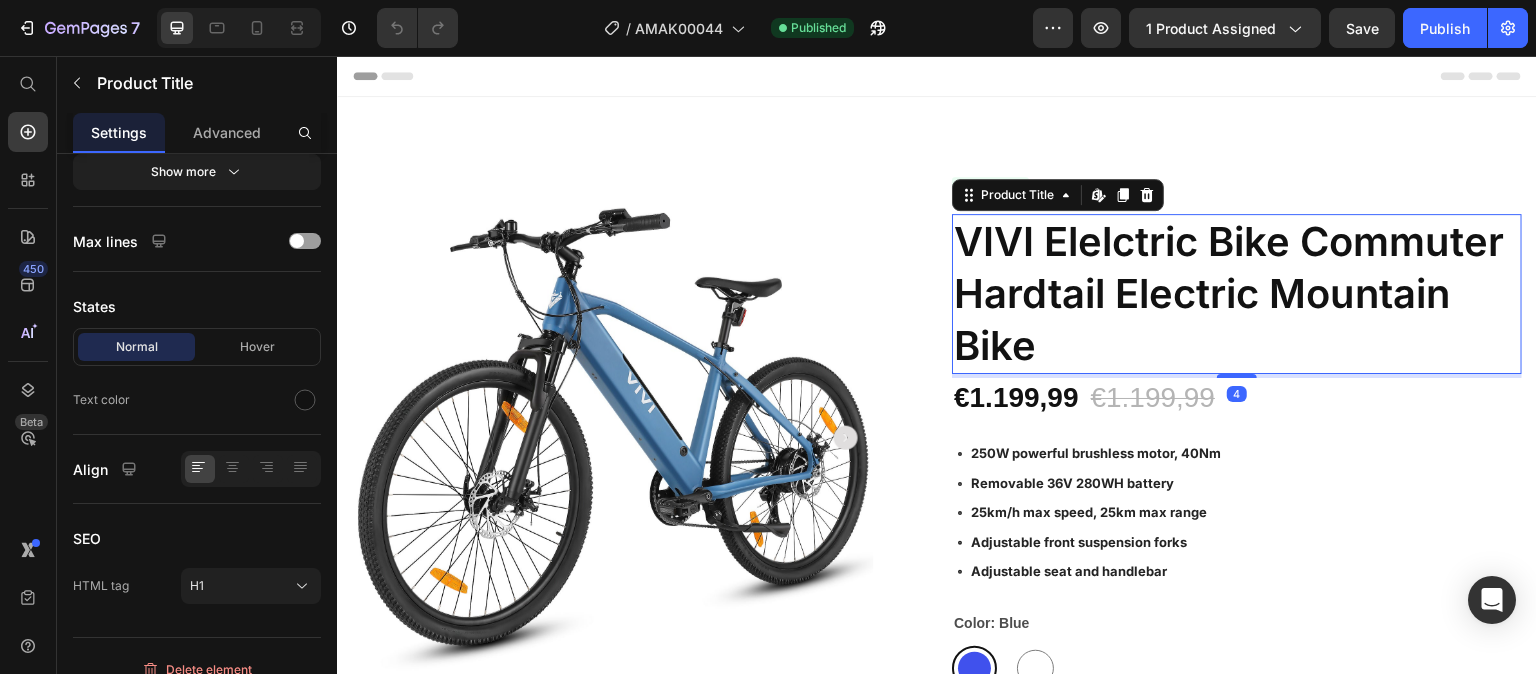 scroll, scrollTop: 0, scrollLeft: 0, axis: both 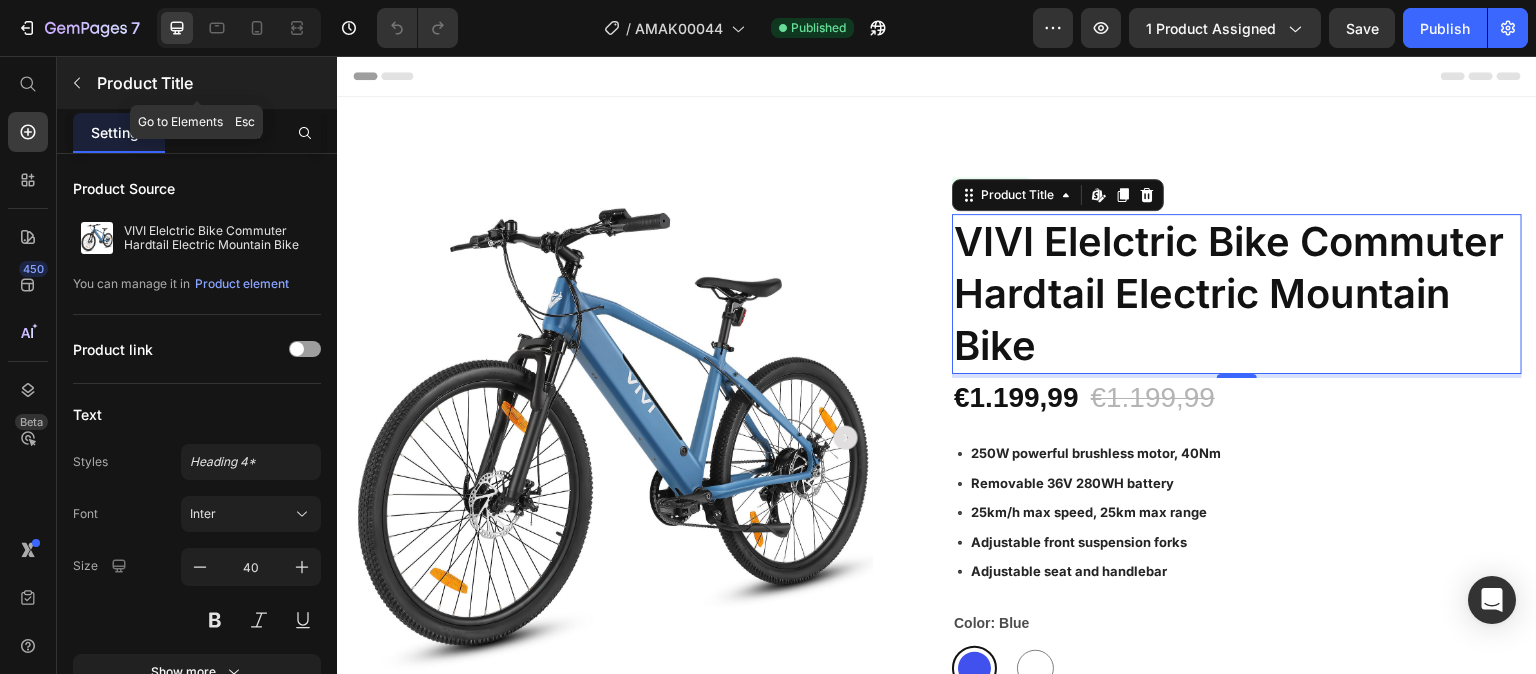 click at bounding box center [77, 83] 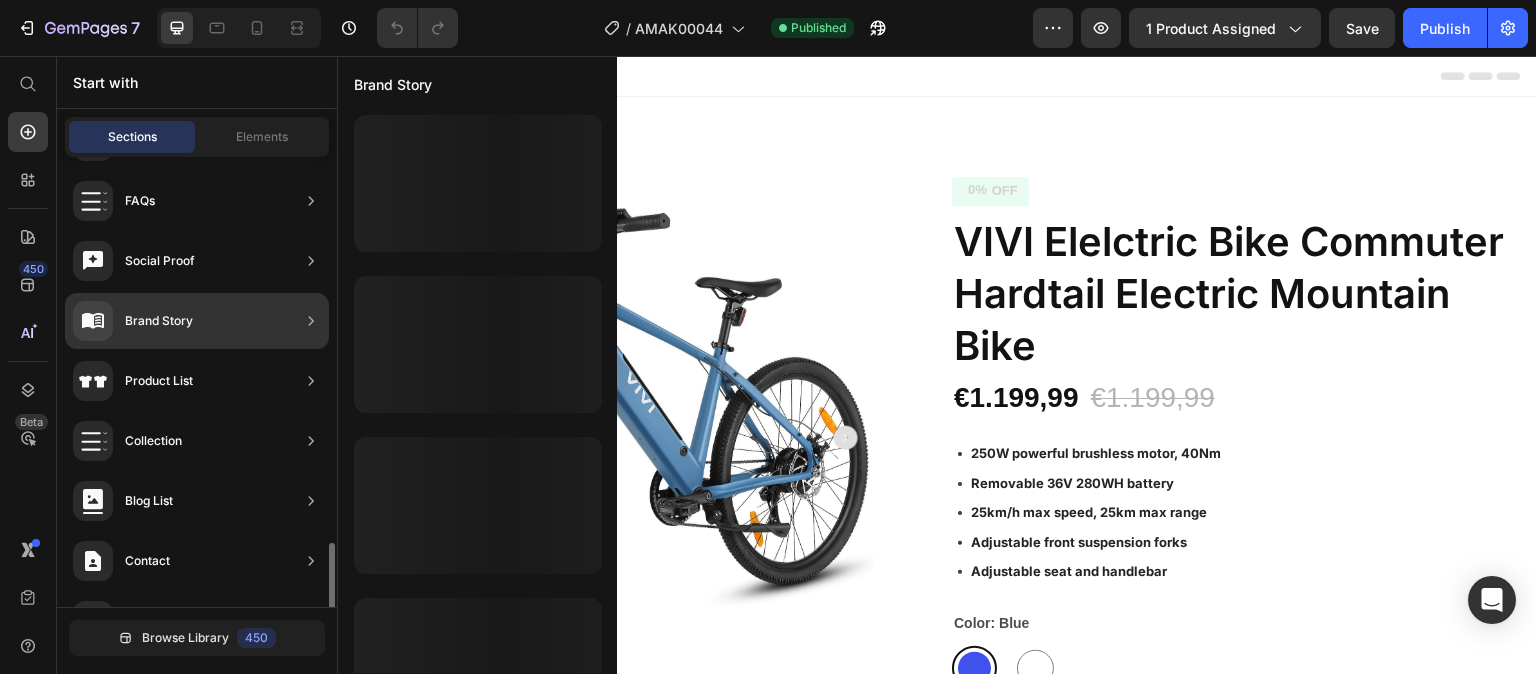 scroll, scrollTop: 710, scrollLeft: 0, axis: vertical 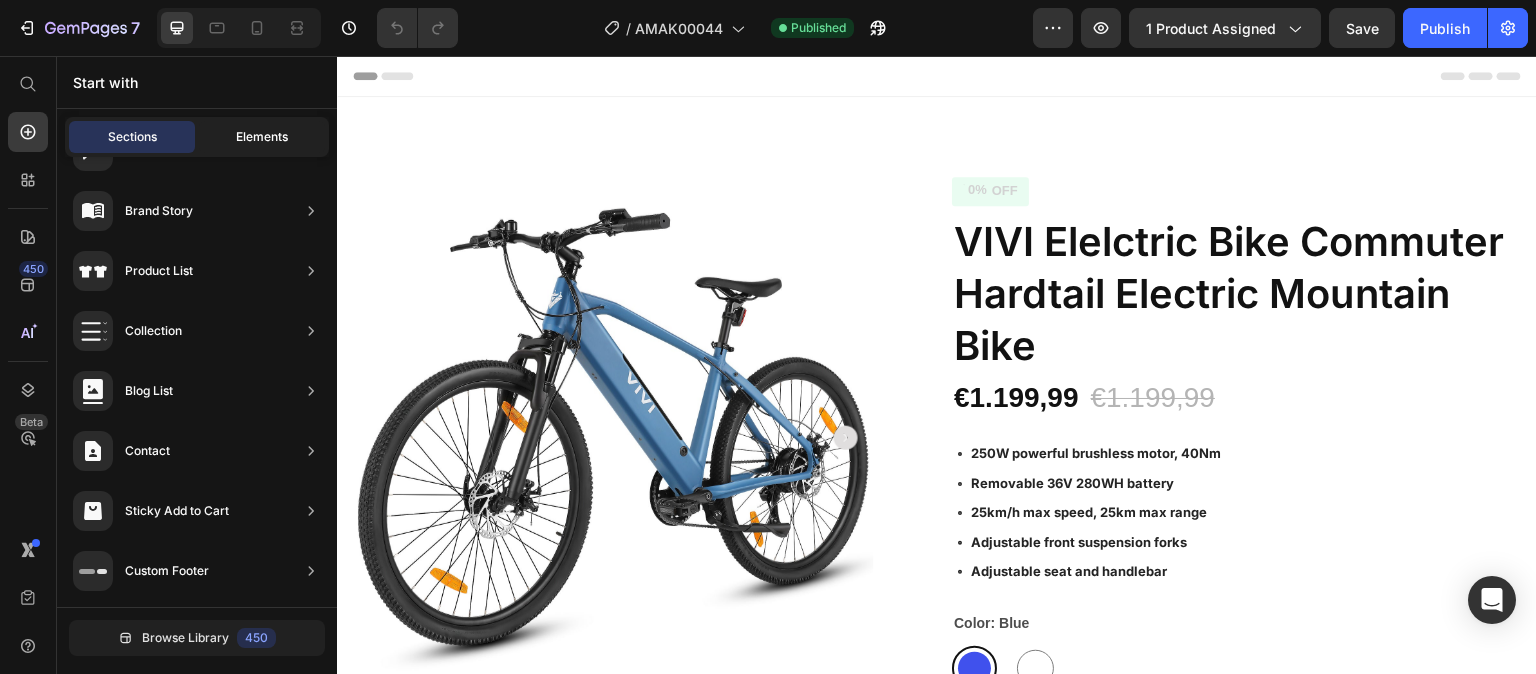 click on "Elements" at bounding box center (262, 137) 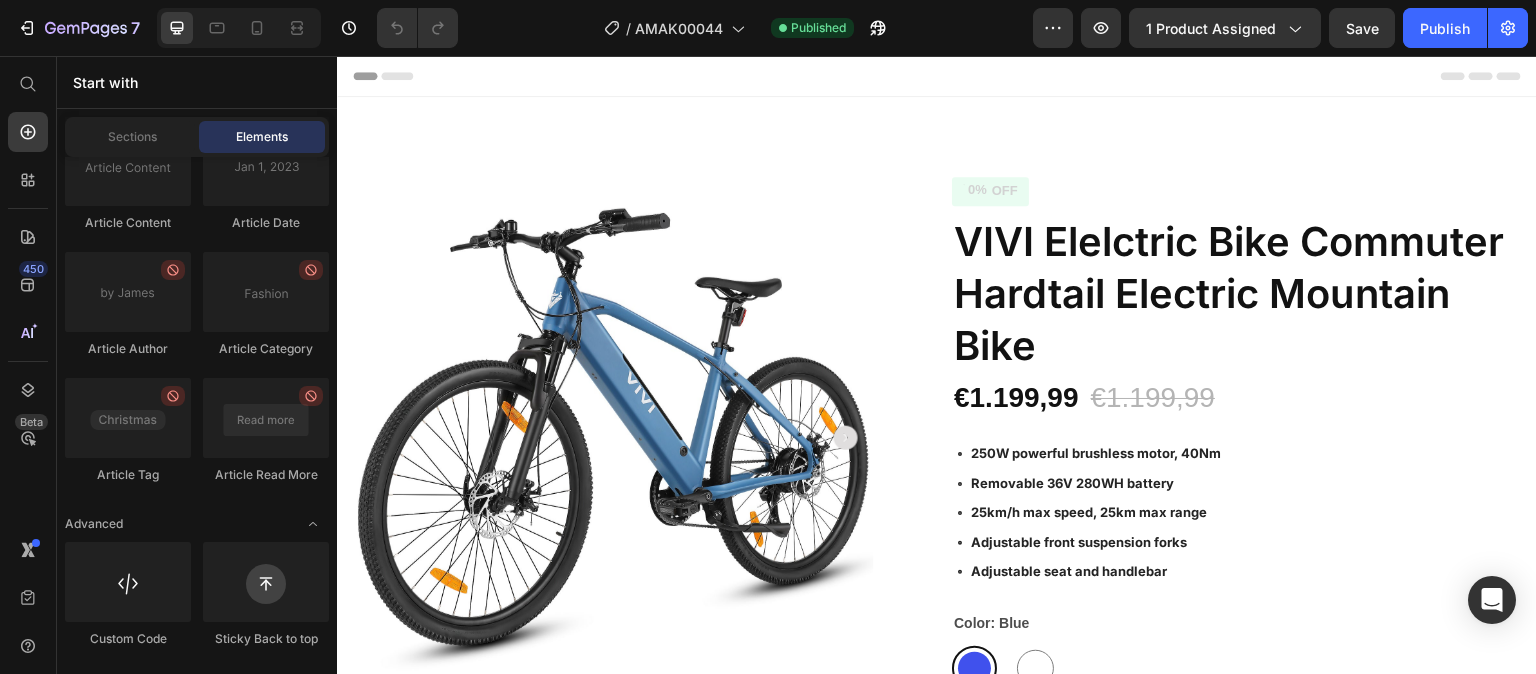 scroll, scrollTop: 5176, scrollLeft: 0, axis: vertical 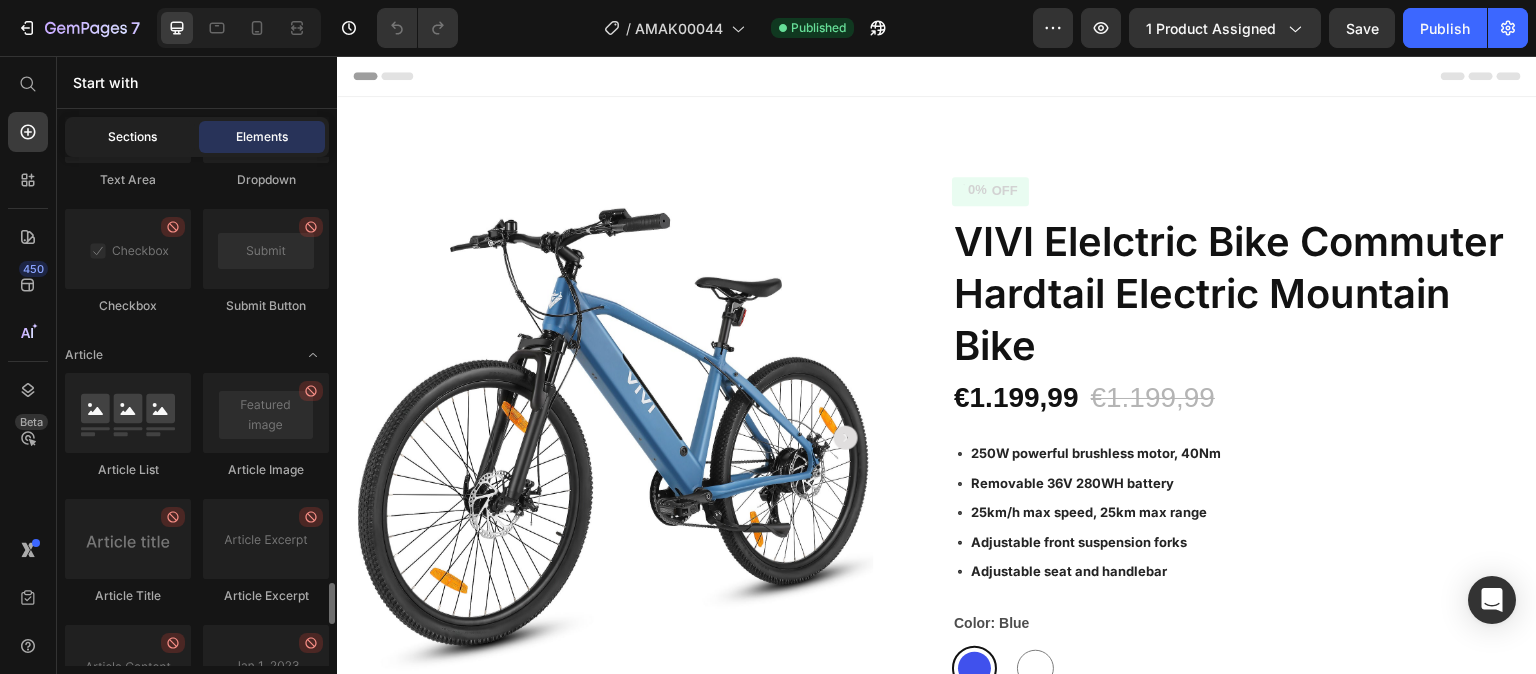 click on "Sections" at bounding box center [132, 137] 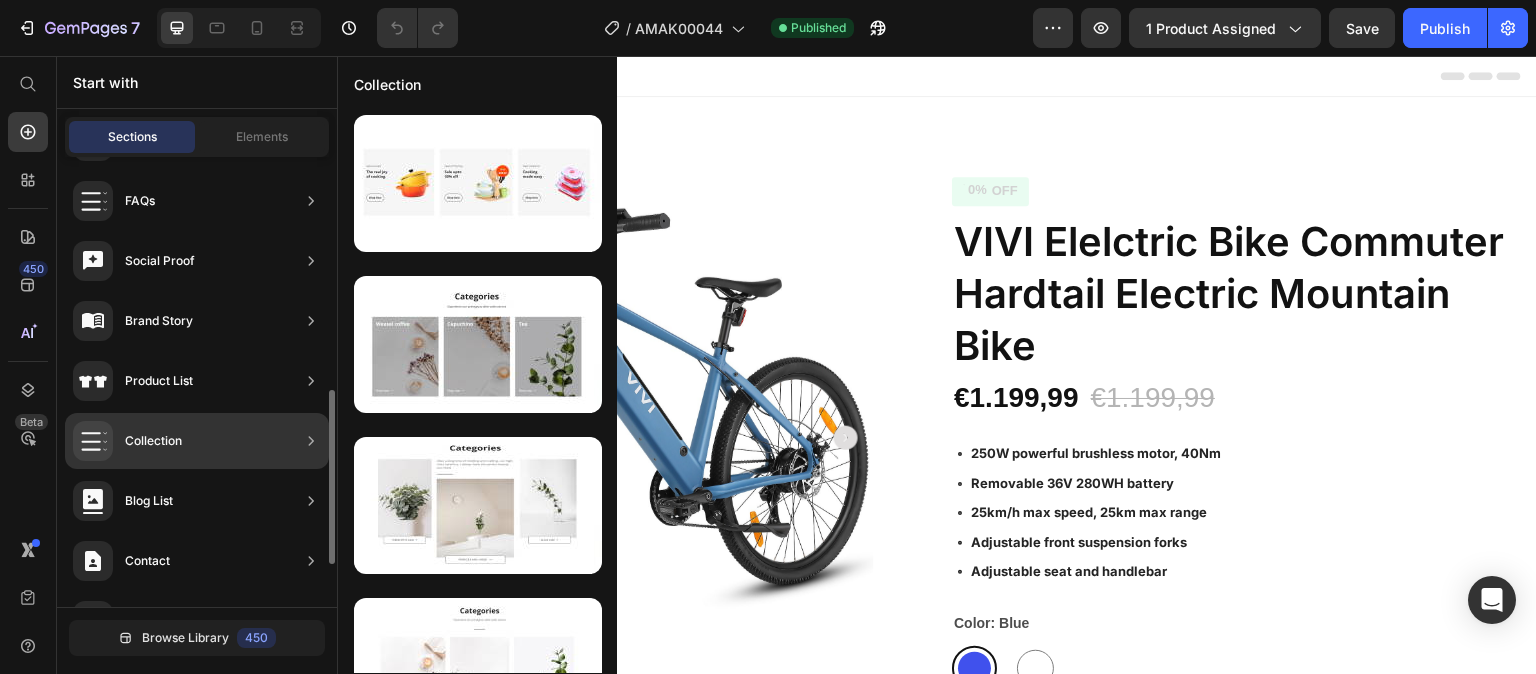scroll, scrollTop: 710, scrollLeft: 0, axis: vertical 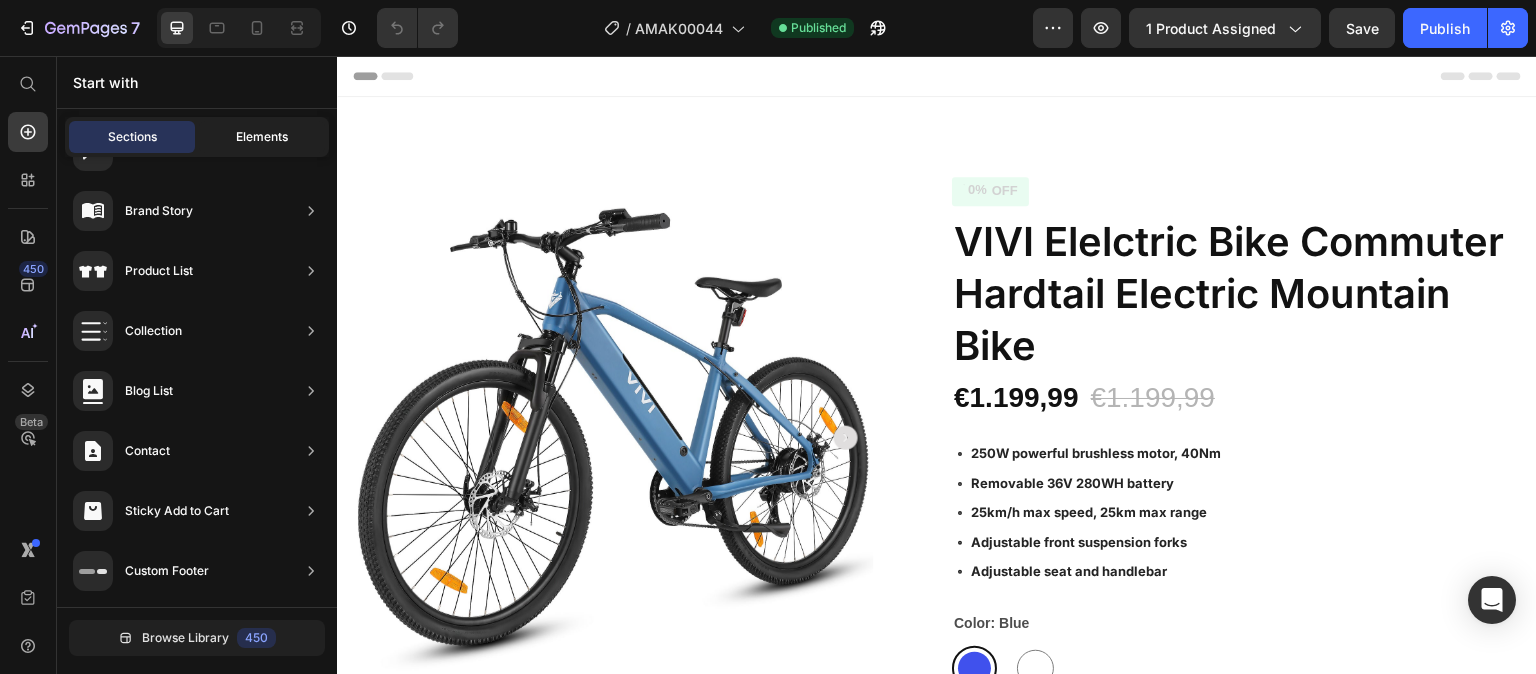 click on "Elements" at bounding box center [262, 137] 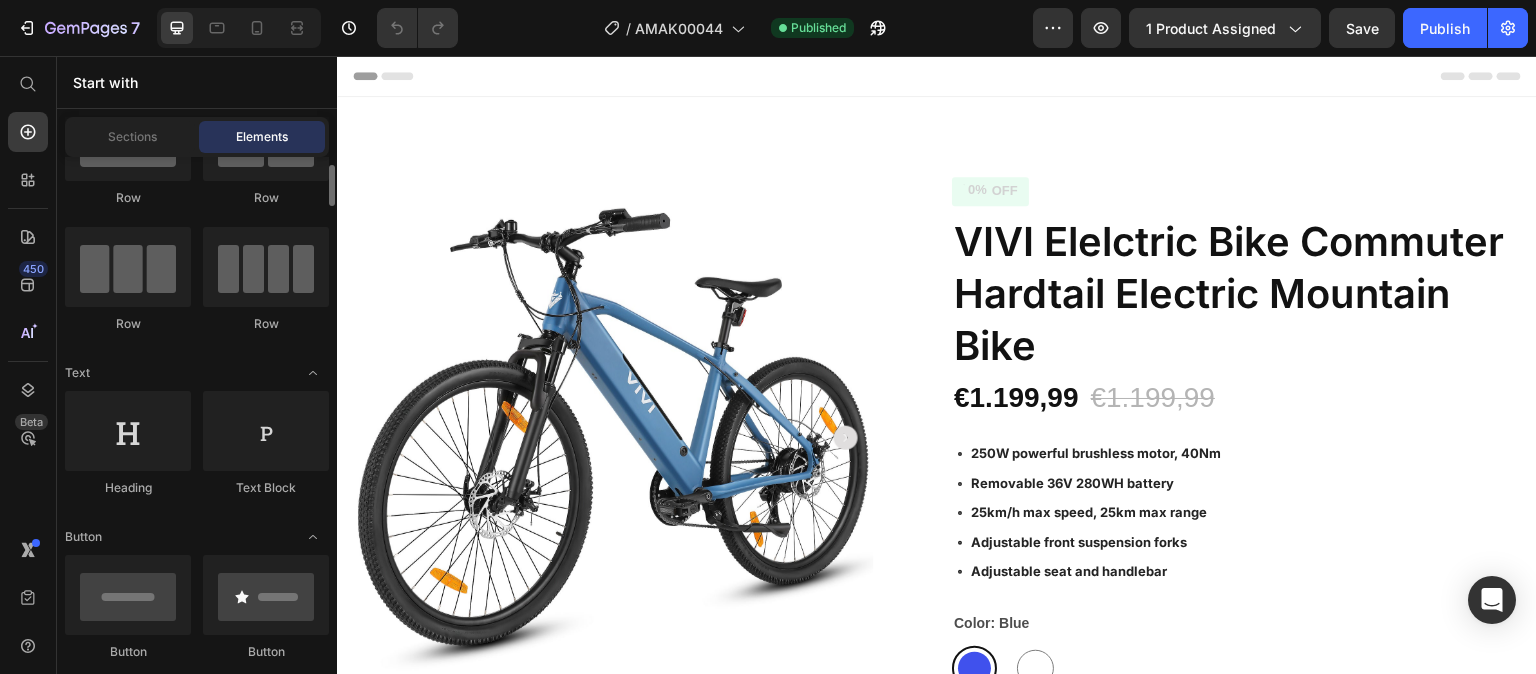 scroll, scrollTop: 300, scrollLeft: 0, axis: vertical 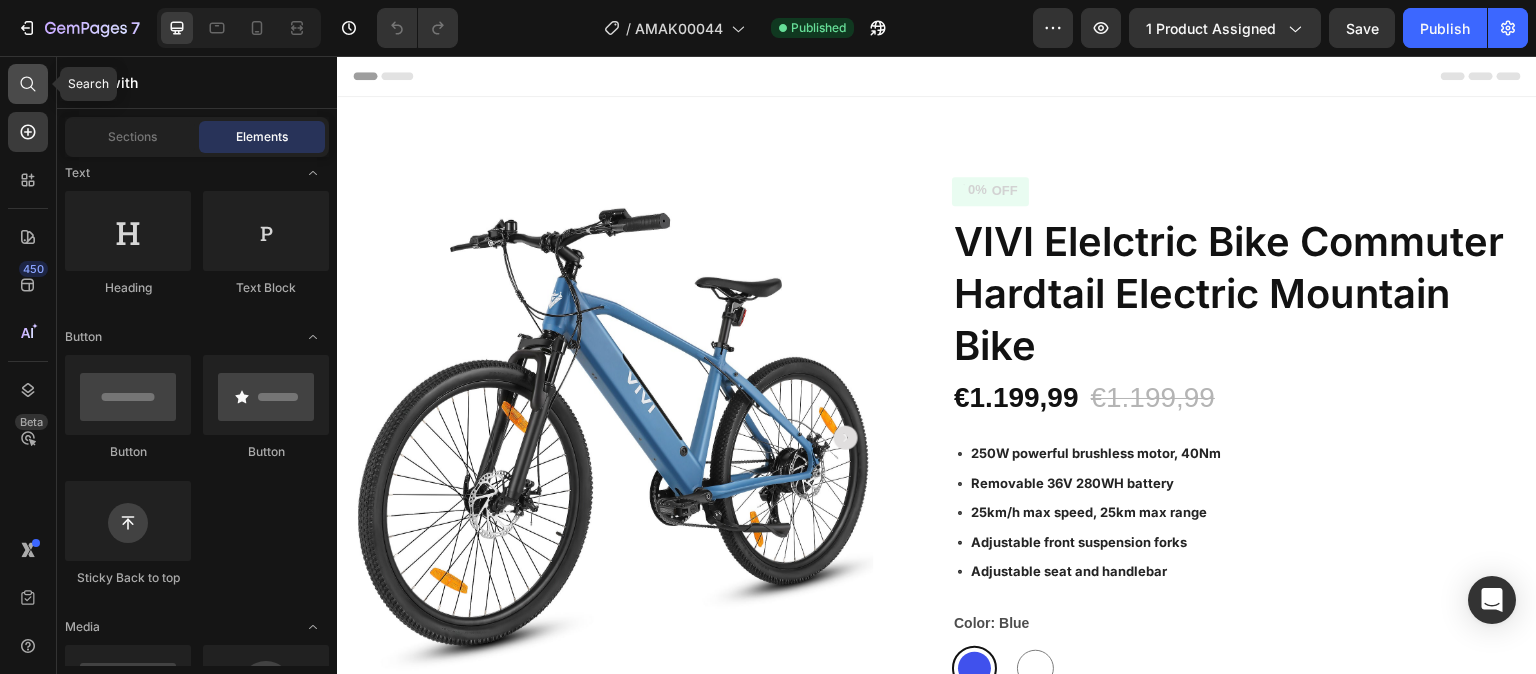 click 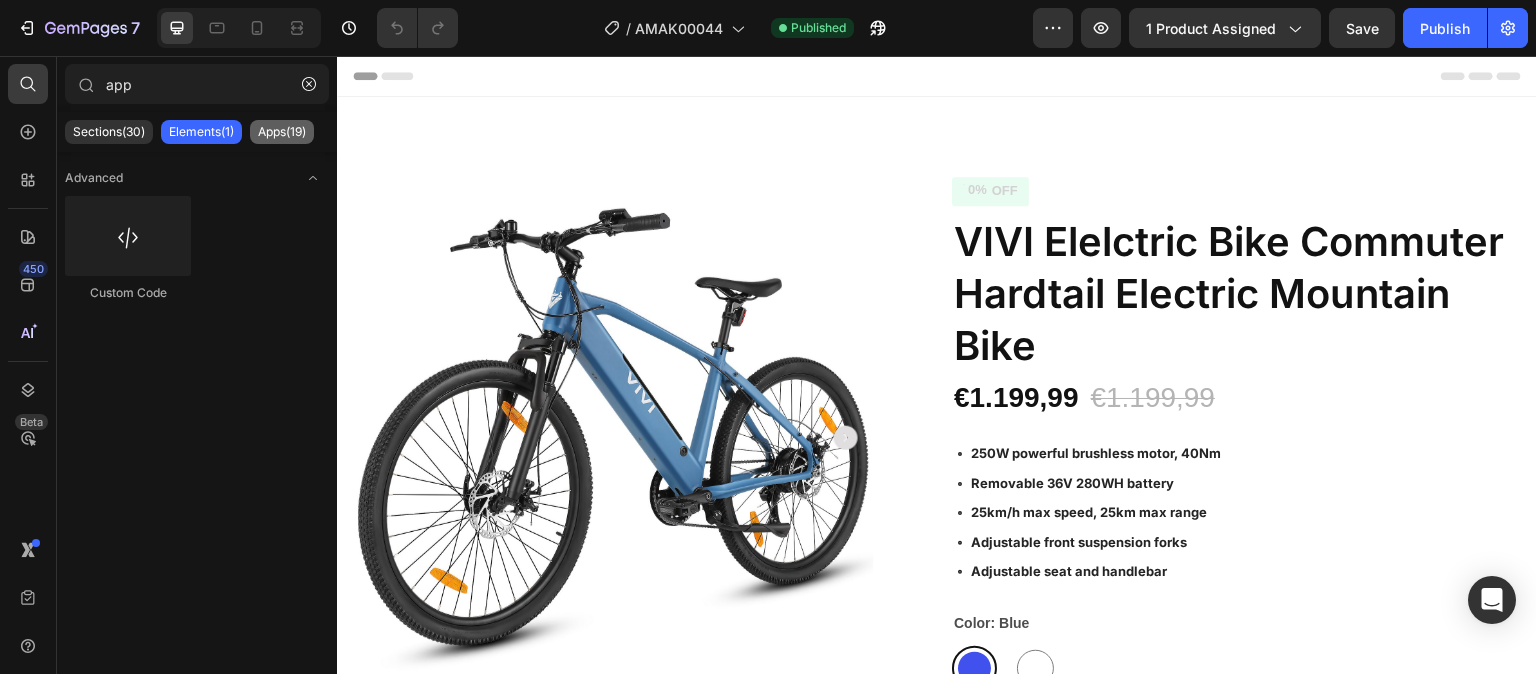 type on "app" 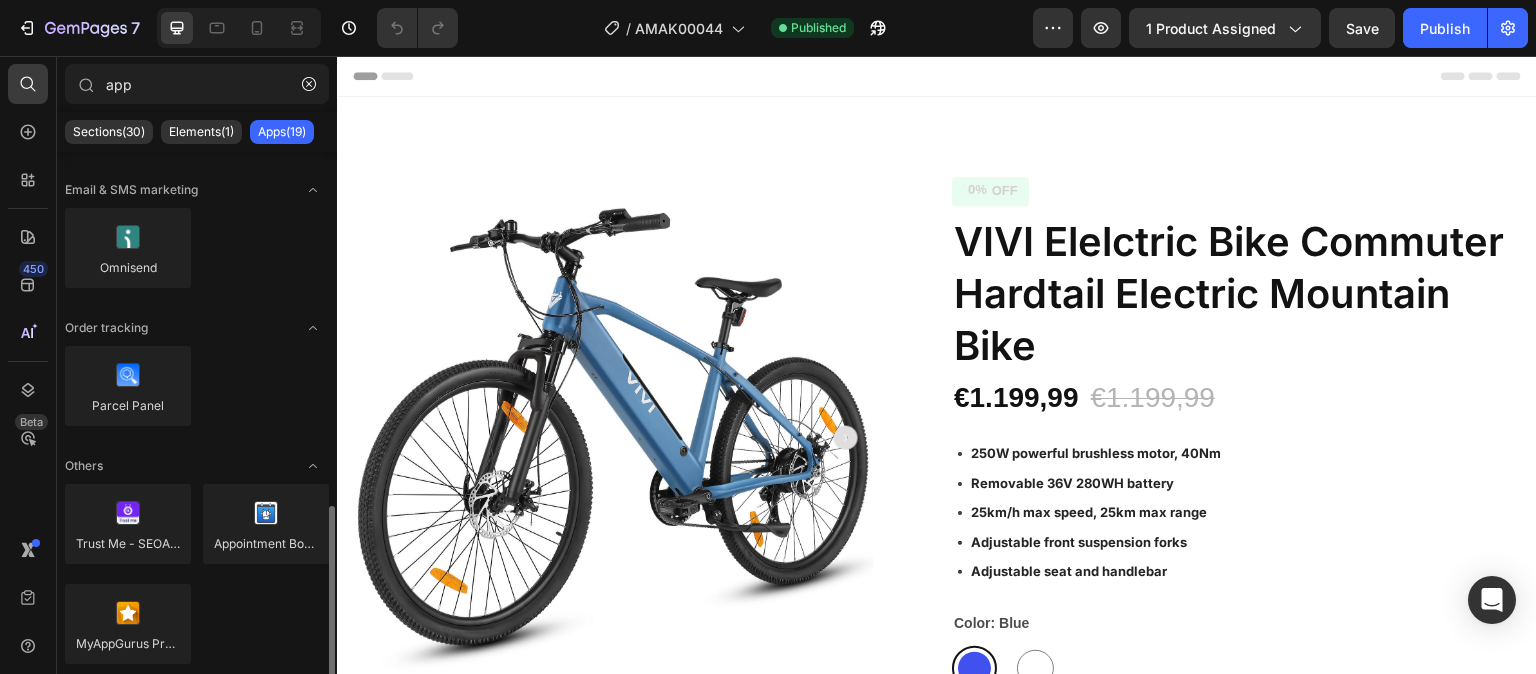 scroll, scrollTop: 778, scrollLeft: 0, axis: vertical 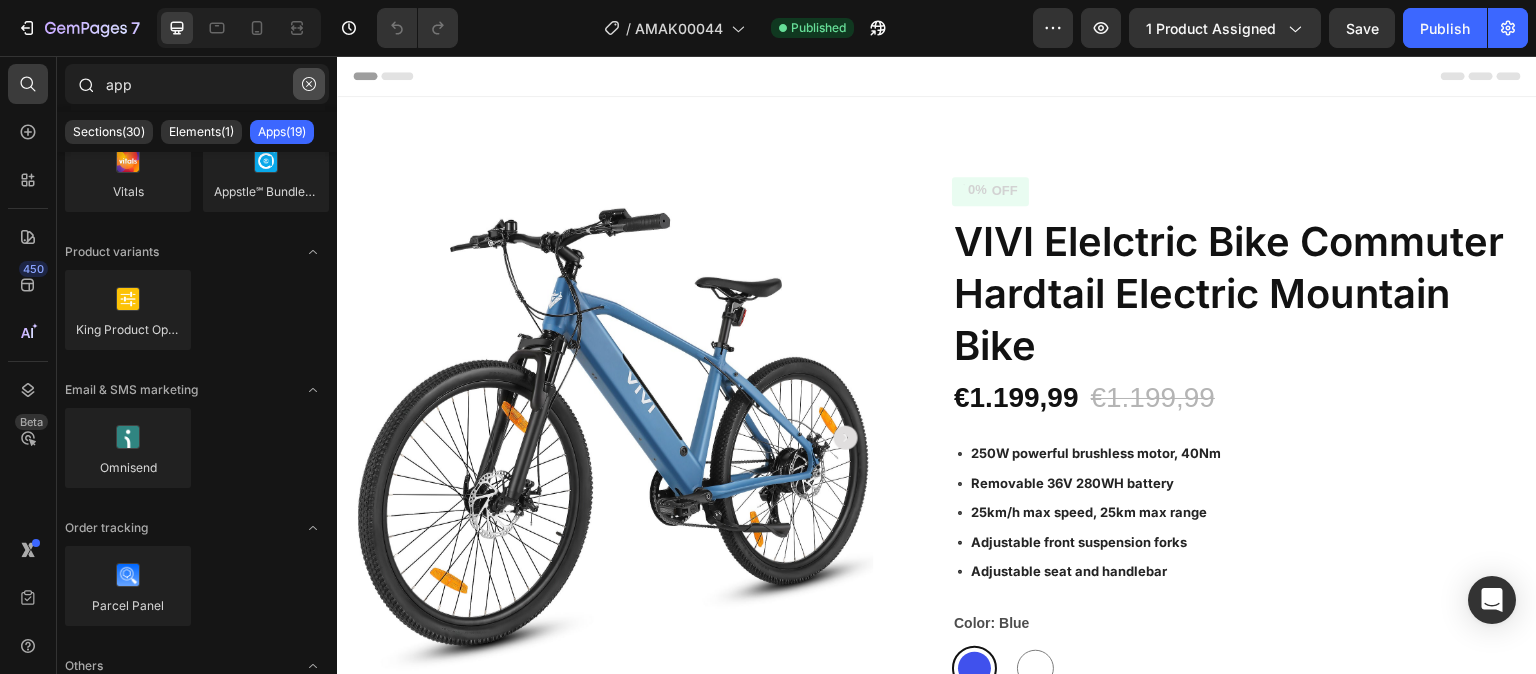 click 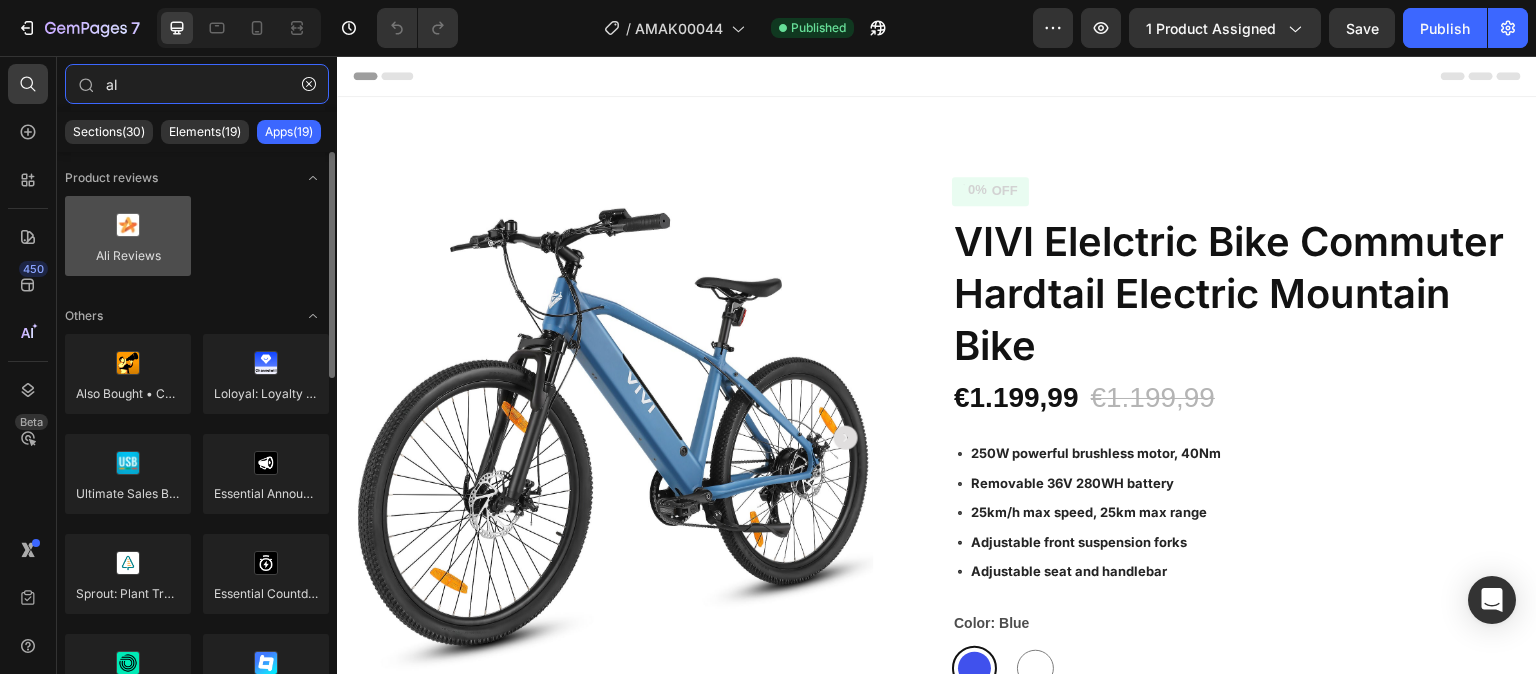 type on "al" 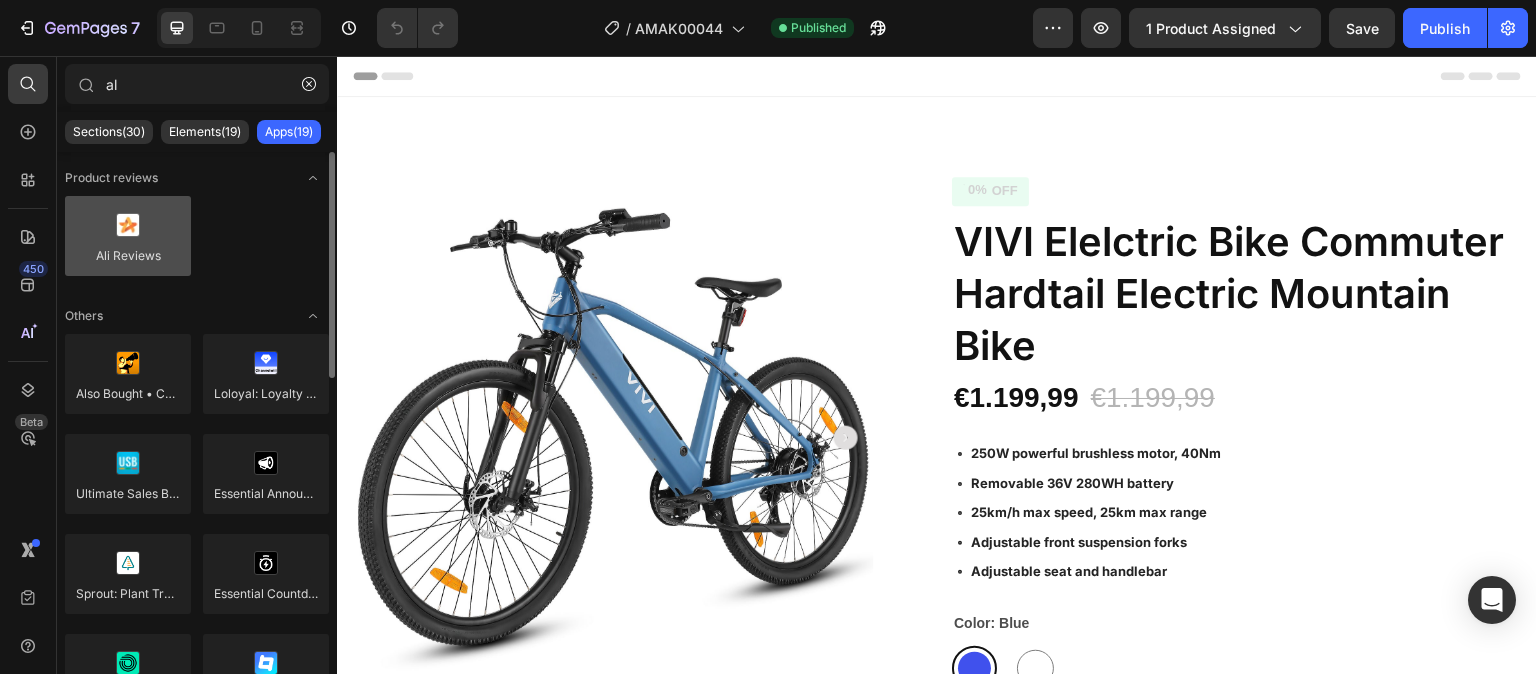 click at bounding box center [128, 236] 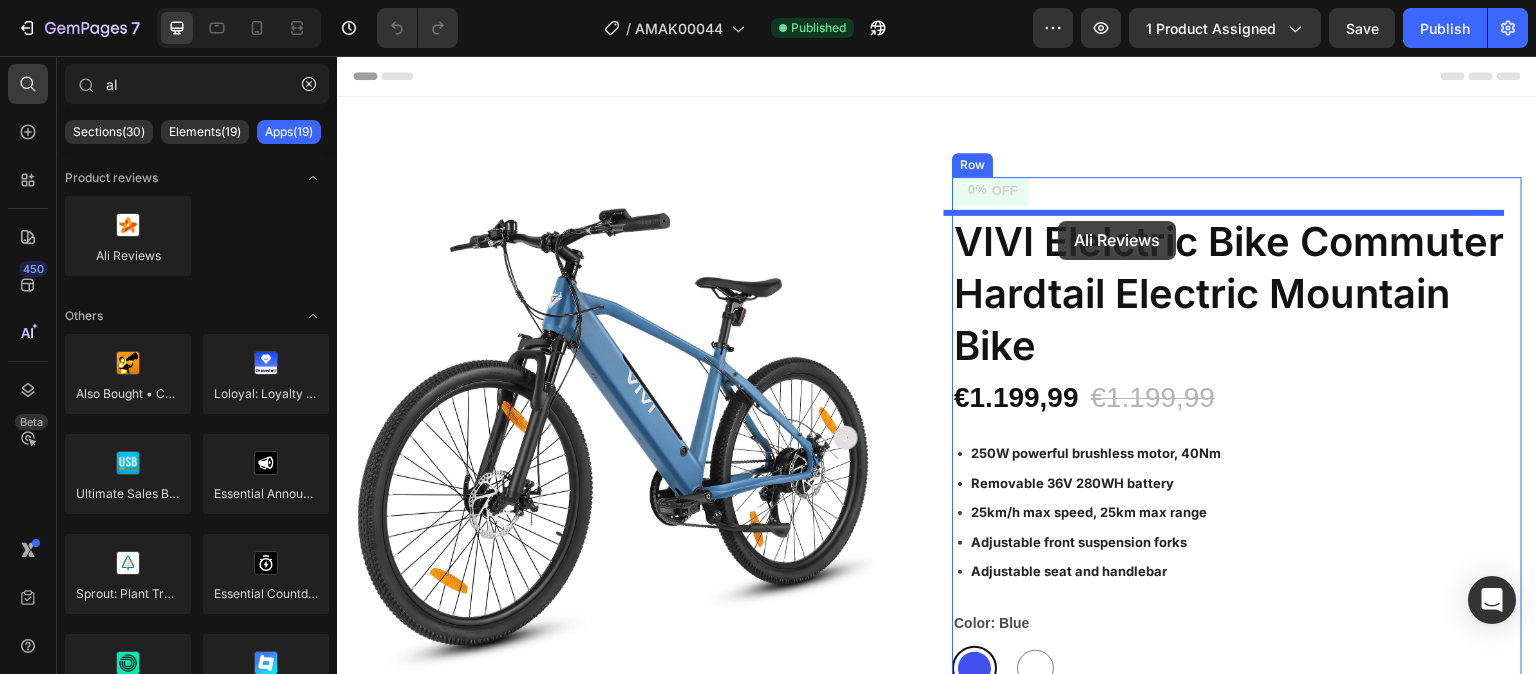 drag, startPoint x: 475, startPoint y: 286, endPoint x: 1059, endPoint y: 221, distance: 587.60614 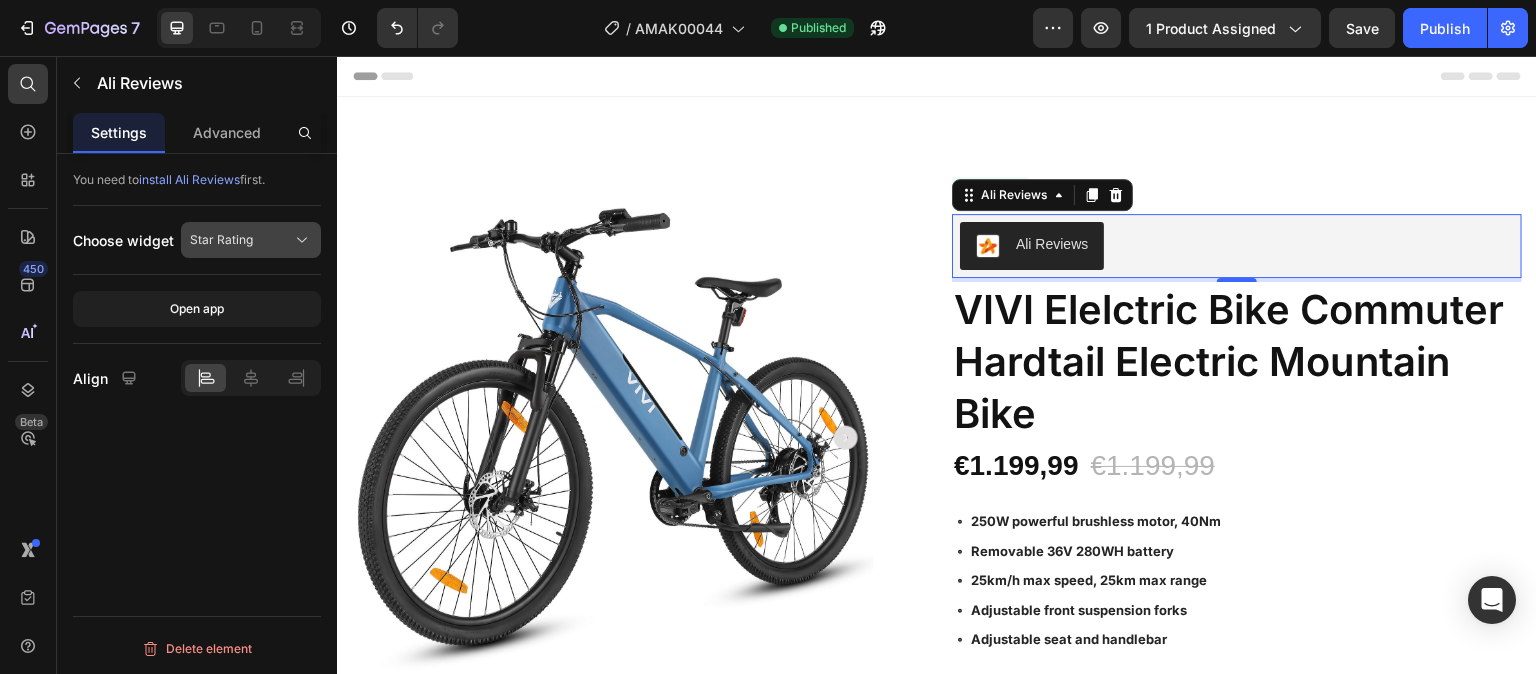 click 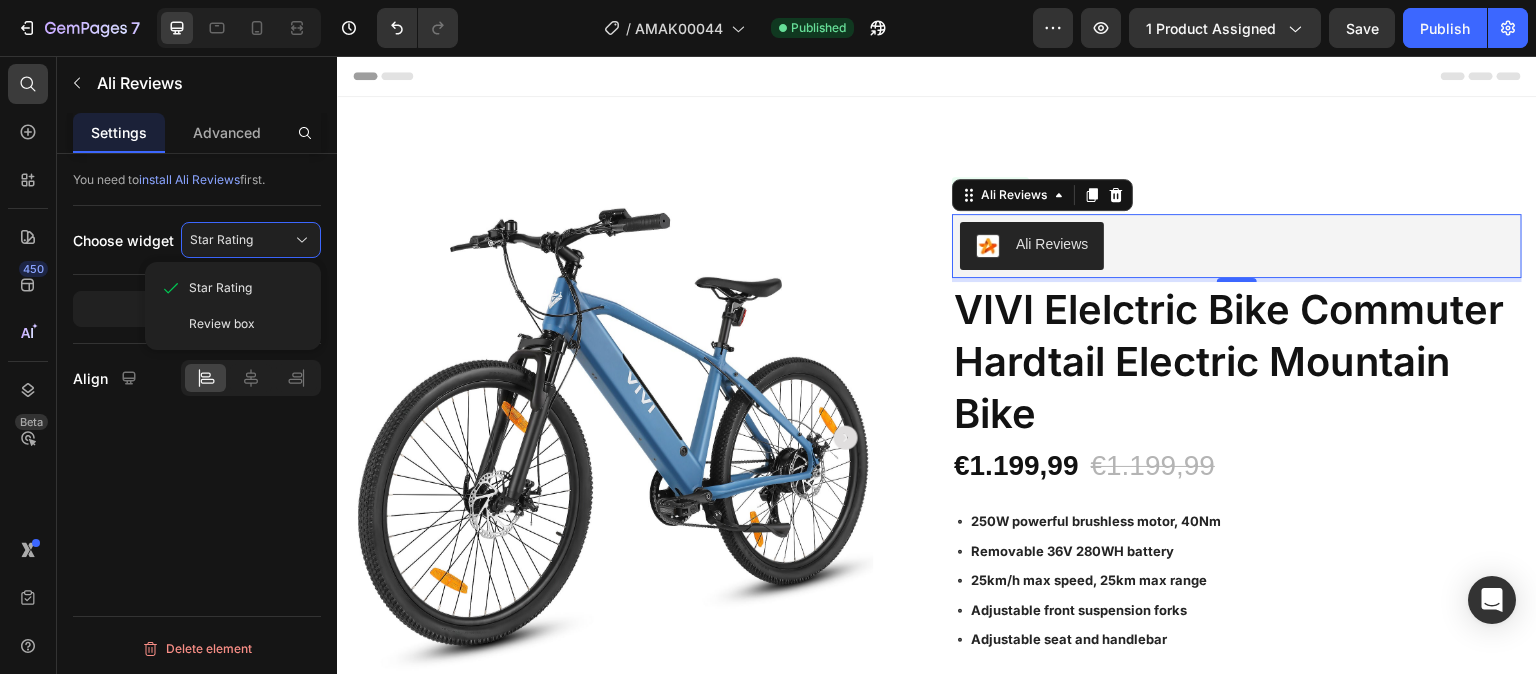 click on "Star Rating" at bounding box center [247, 288] 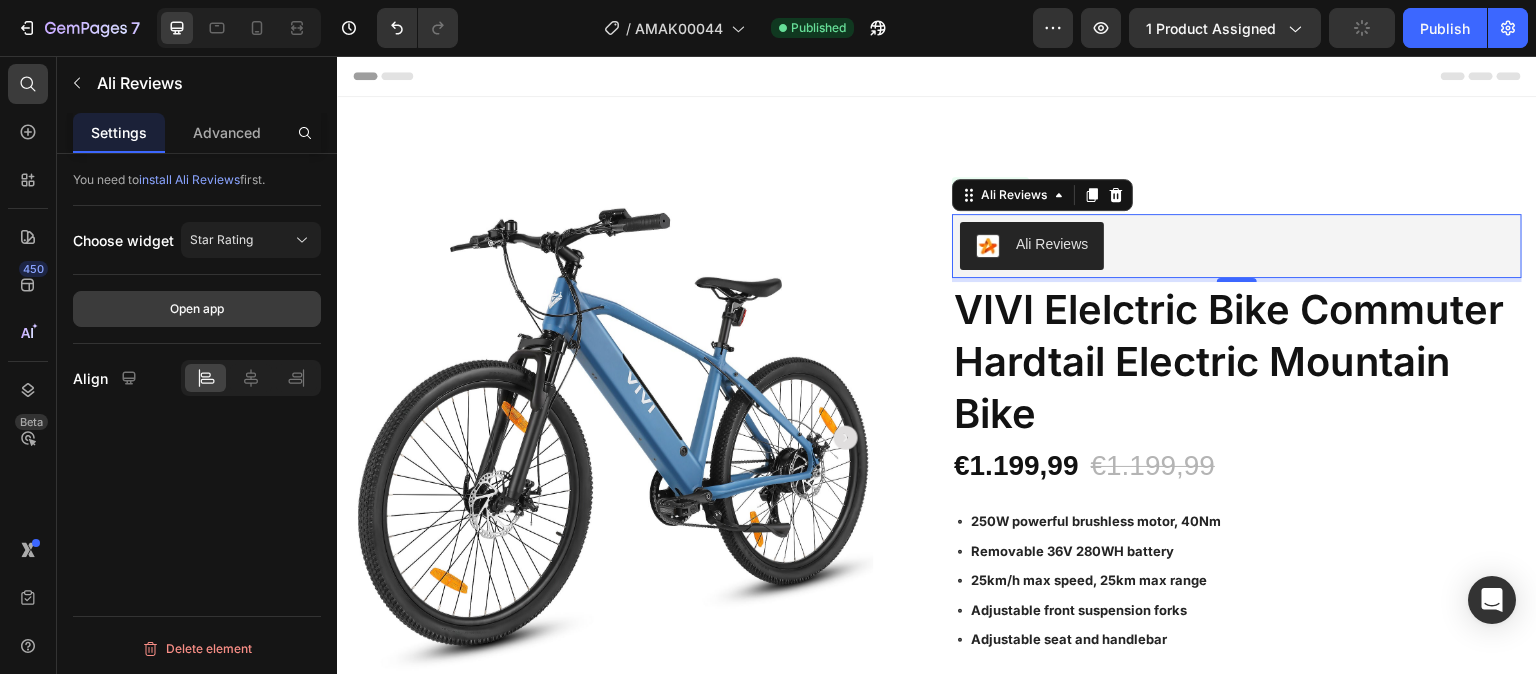 click on "Open app" at bounding box center [197, 309] 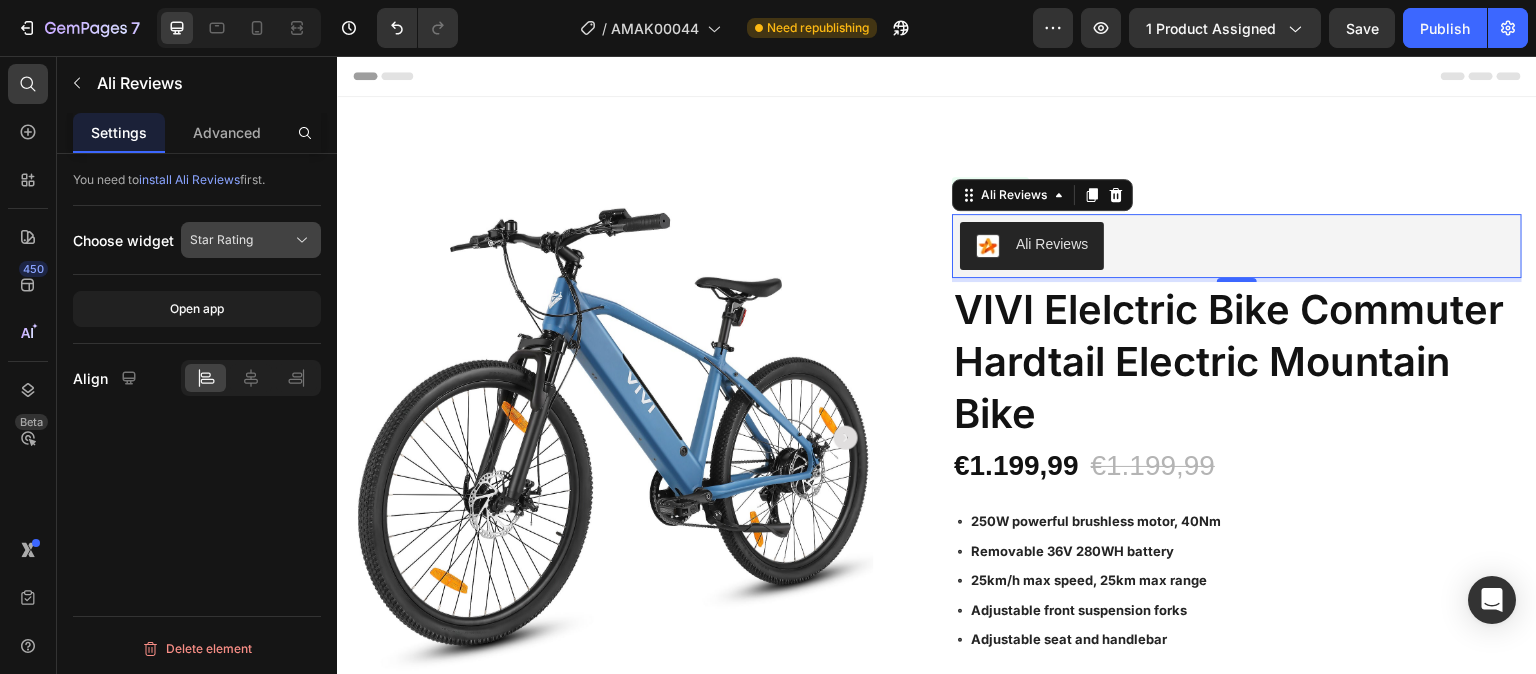 click on "Star Rating" 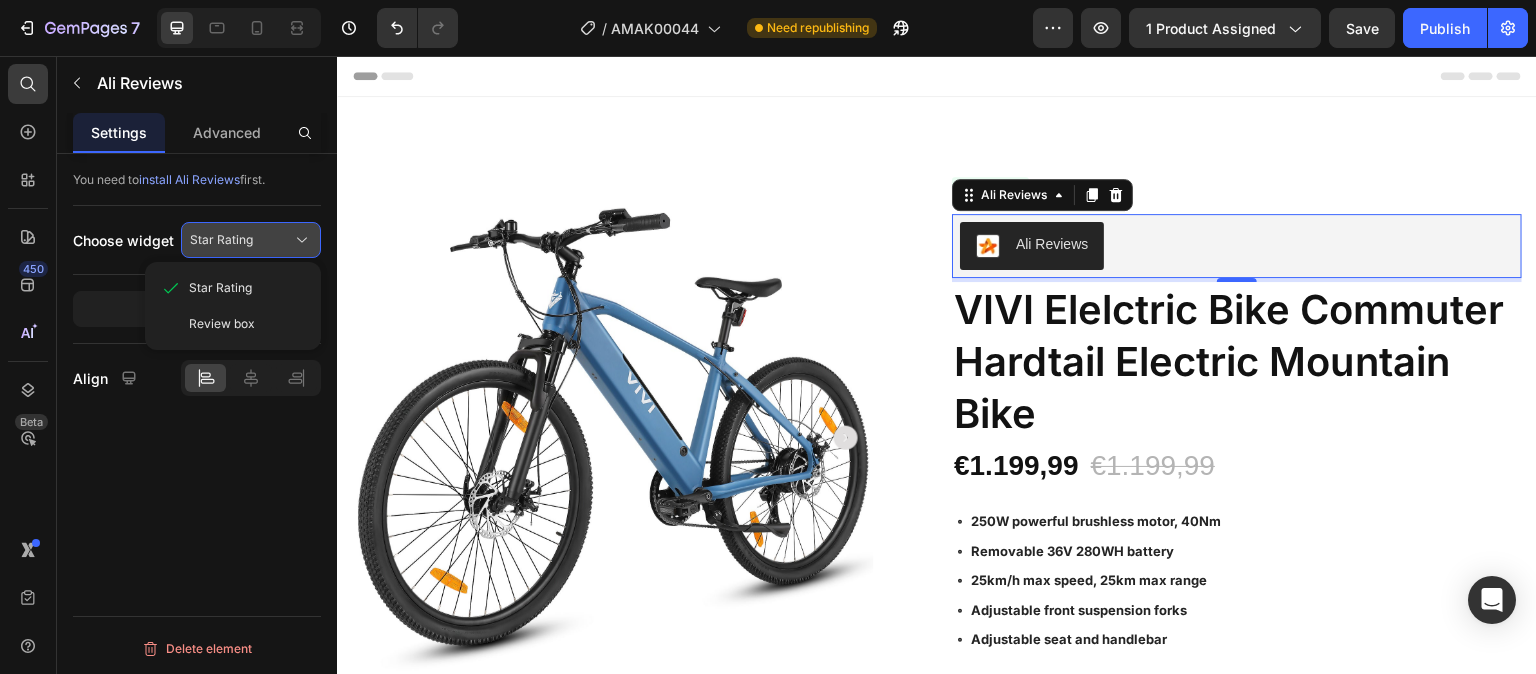 click on "Star Rating" 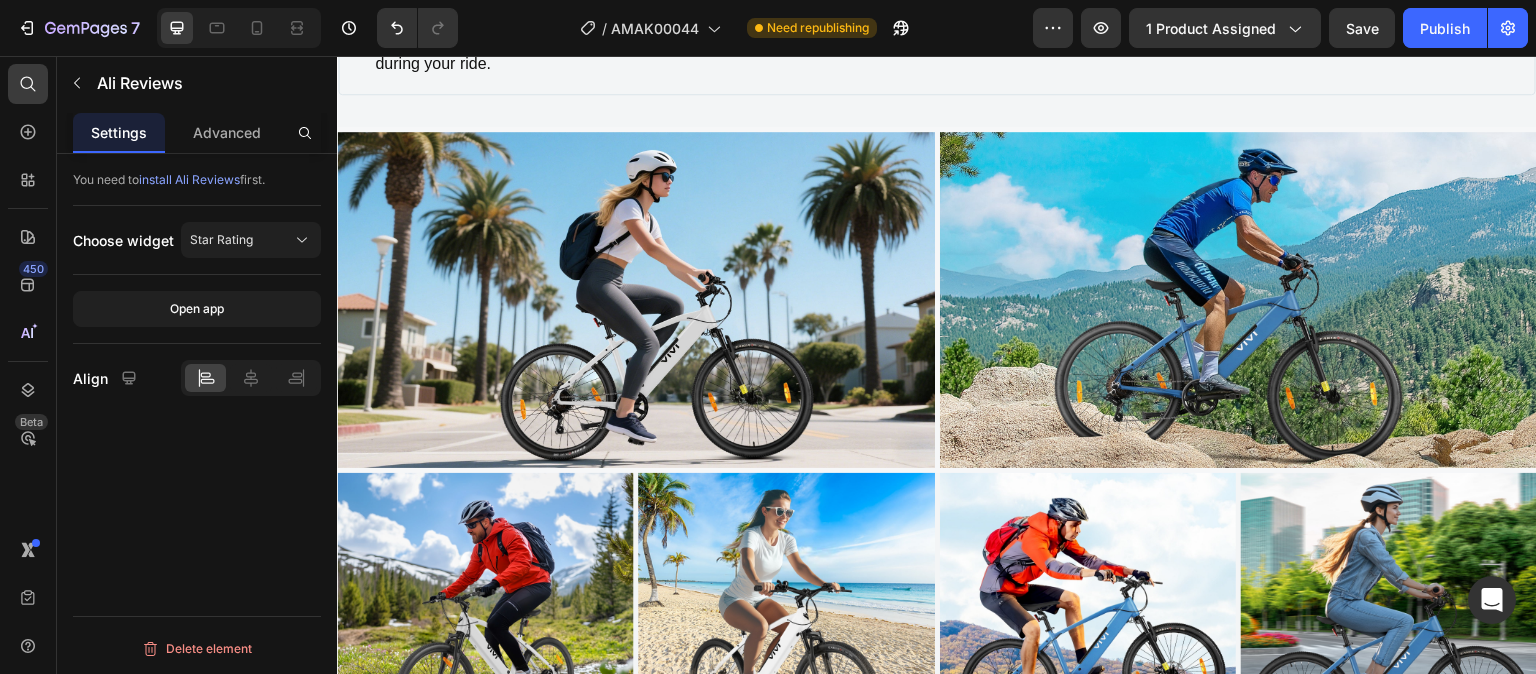 scroll, scrollTop: 3512, scrollLeft: 0, axis: vertical 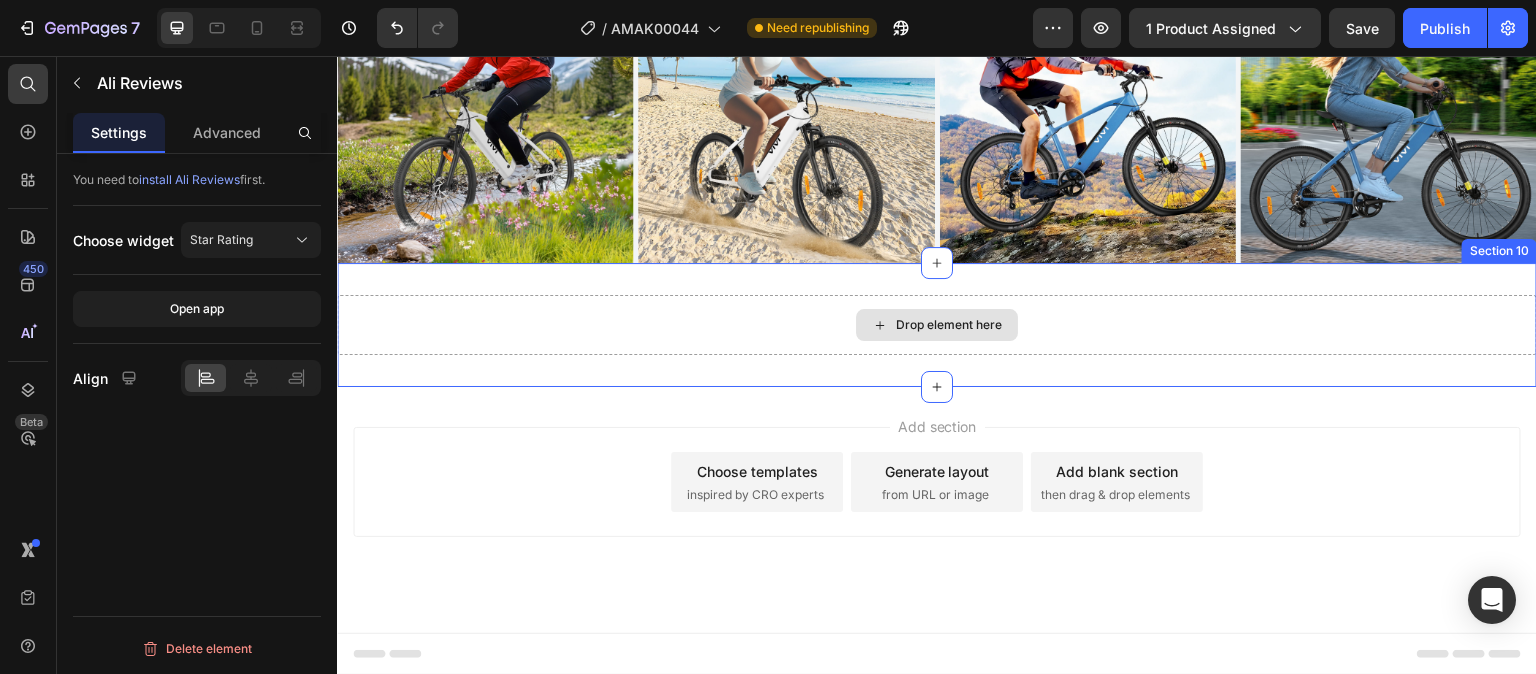 click on "Drop element here" at bounding box center [937, 325] 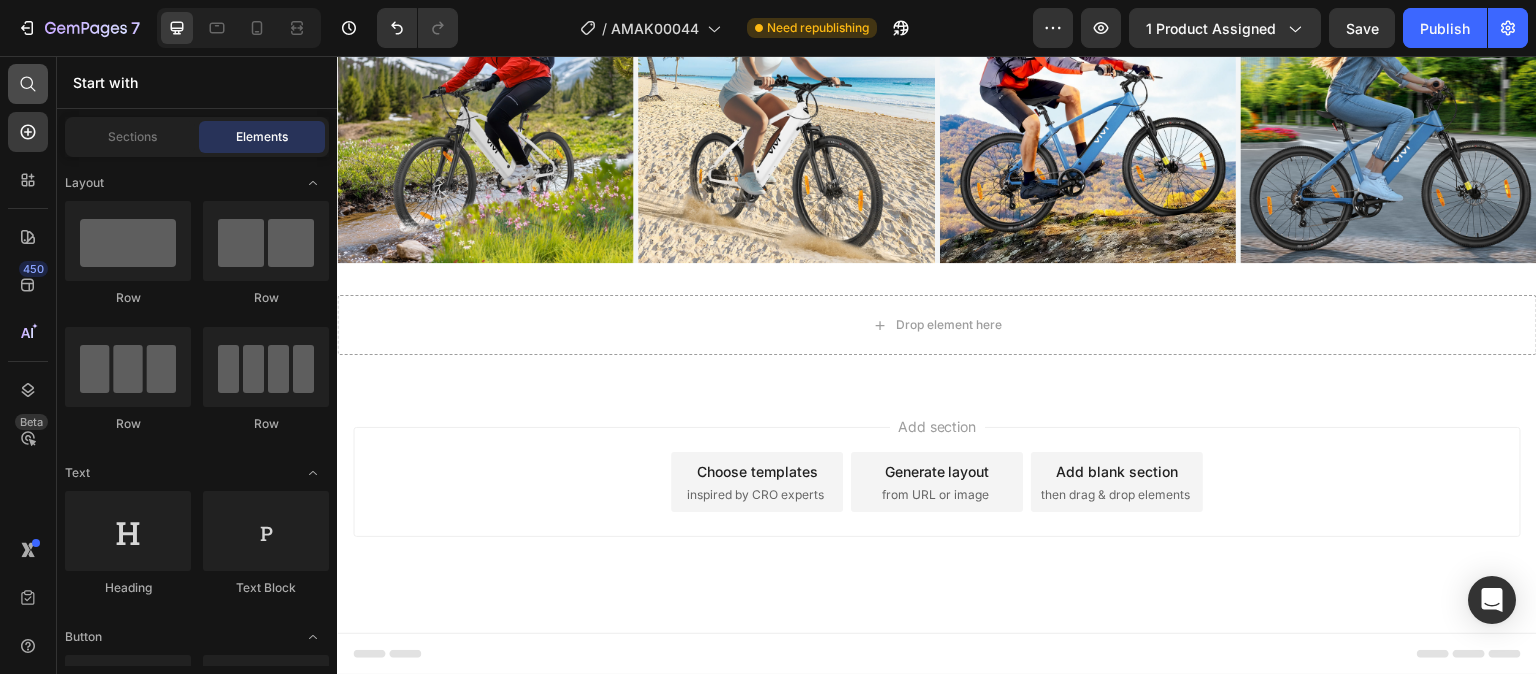 click 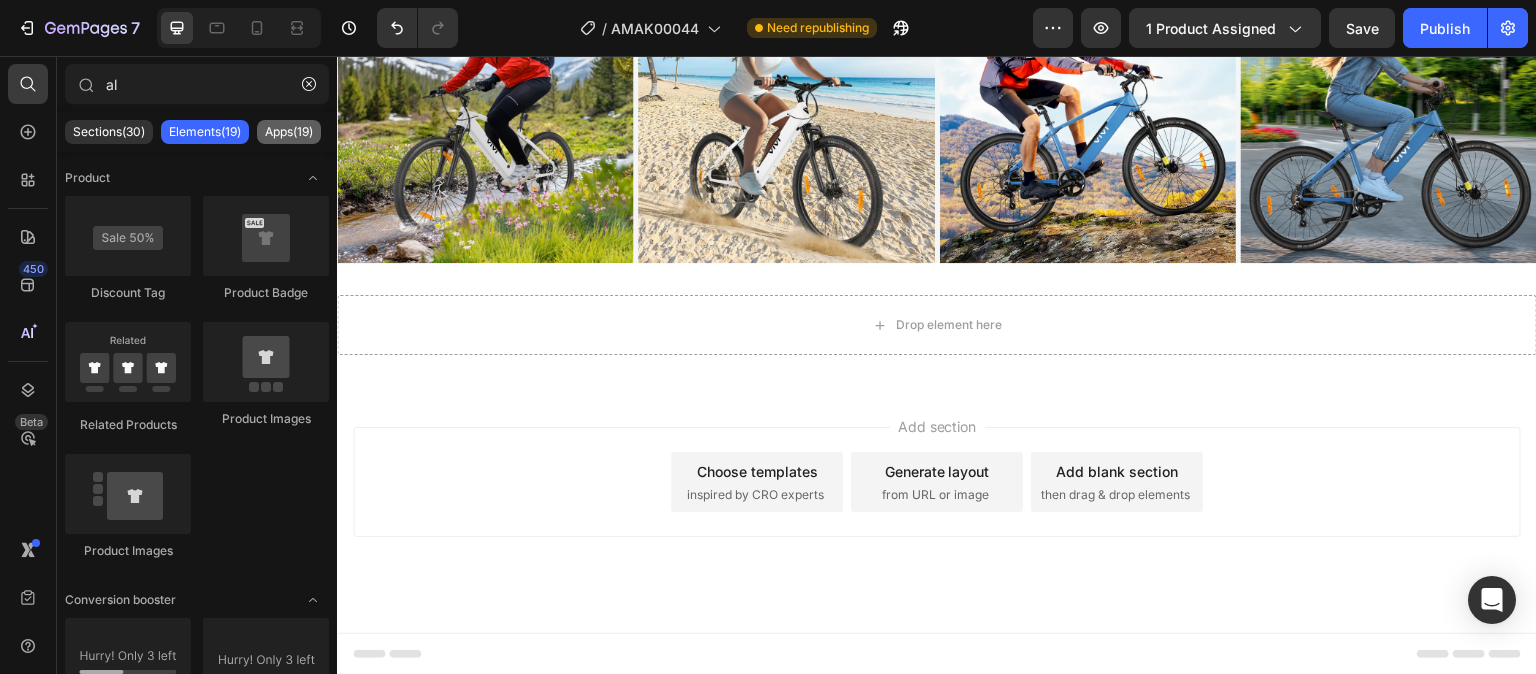 click on "Apps(19)" at bounding box center [289, 132] 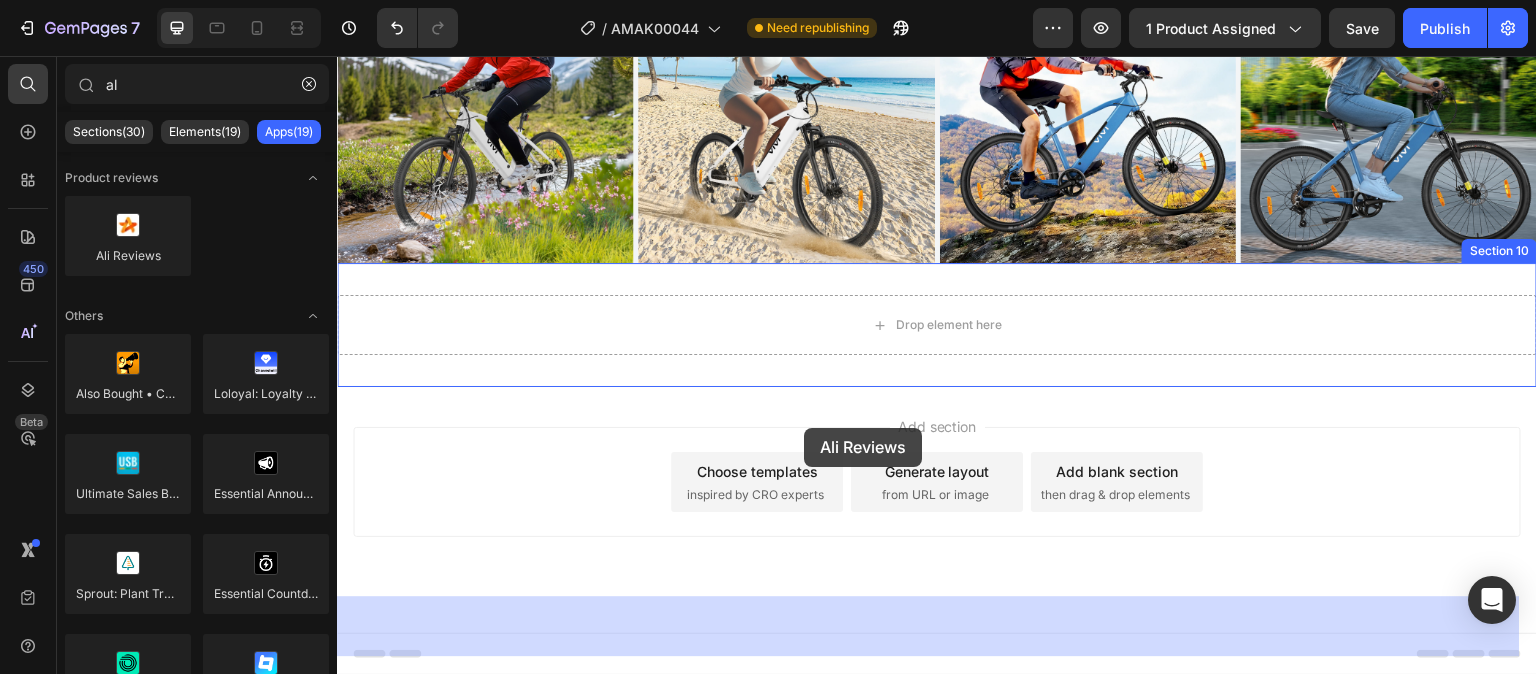 drag, startPoint x: 475, startPoint y: 281, endPoint x: 804, endPoint y: 428, distance: 360.34705 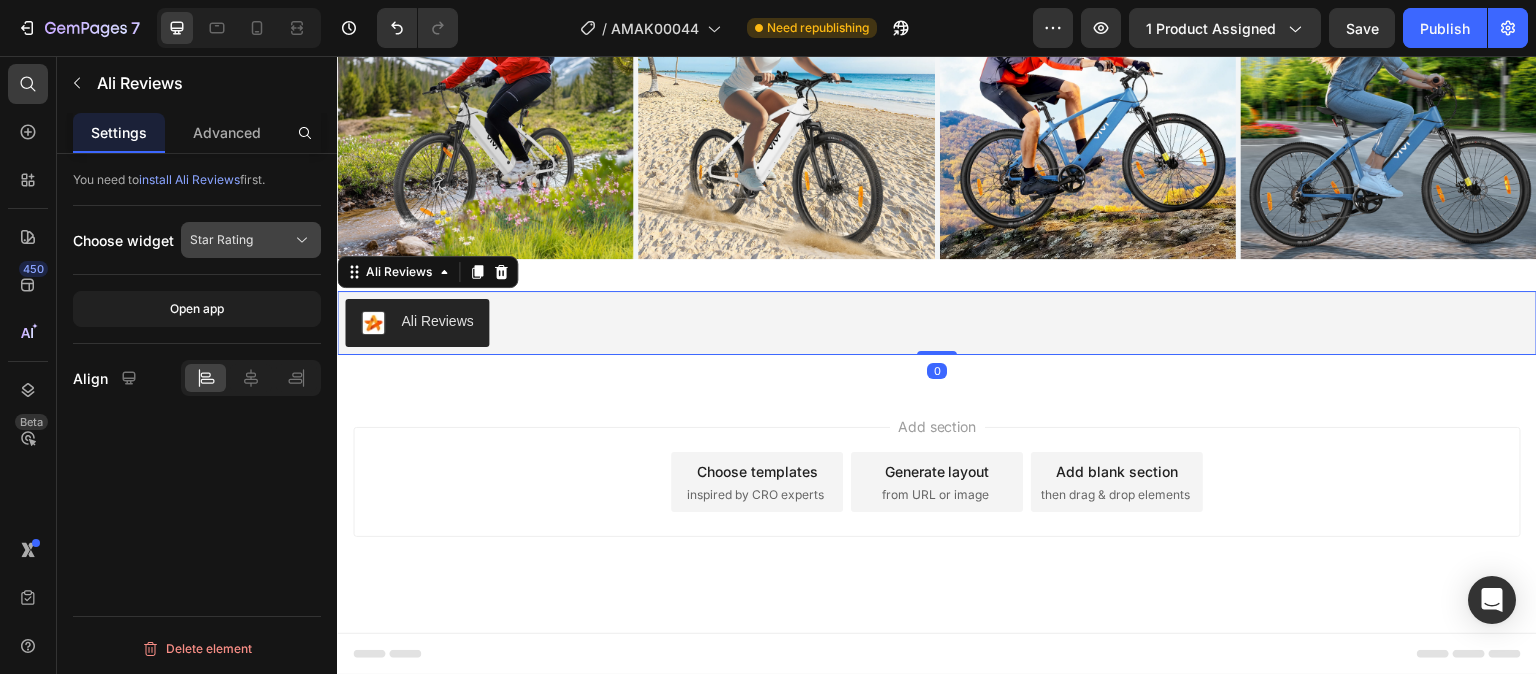 click on "Star Rating" at bounding box center [251, 240] 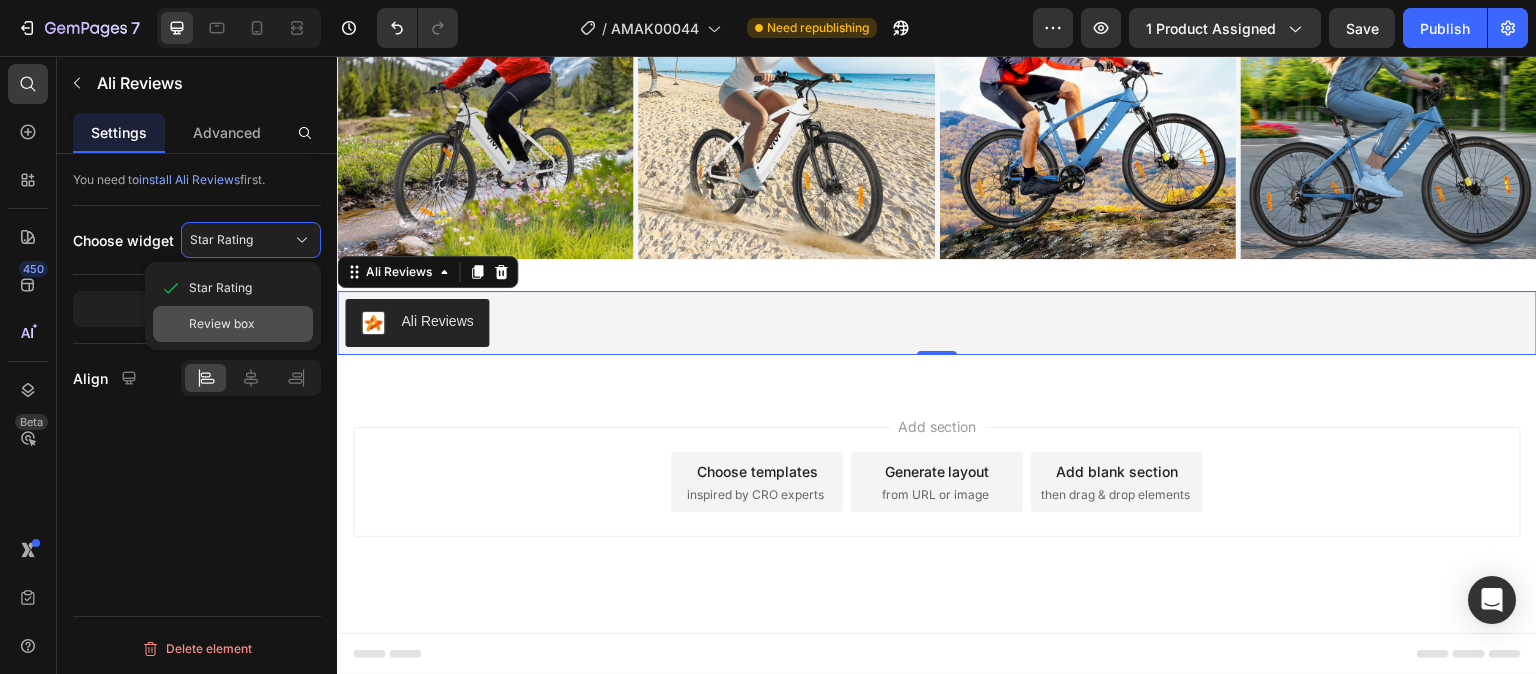 click on "Review box" at bounding box center (247, 324) 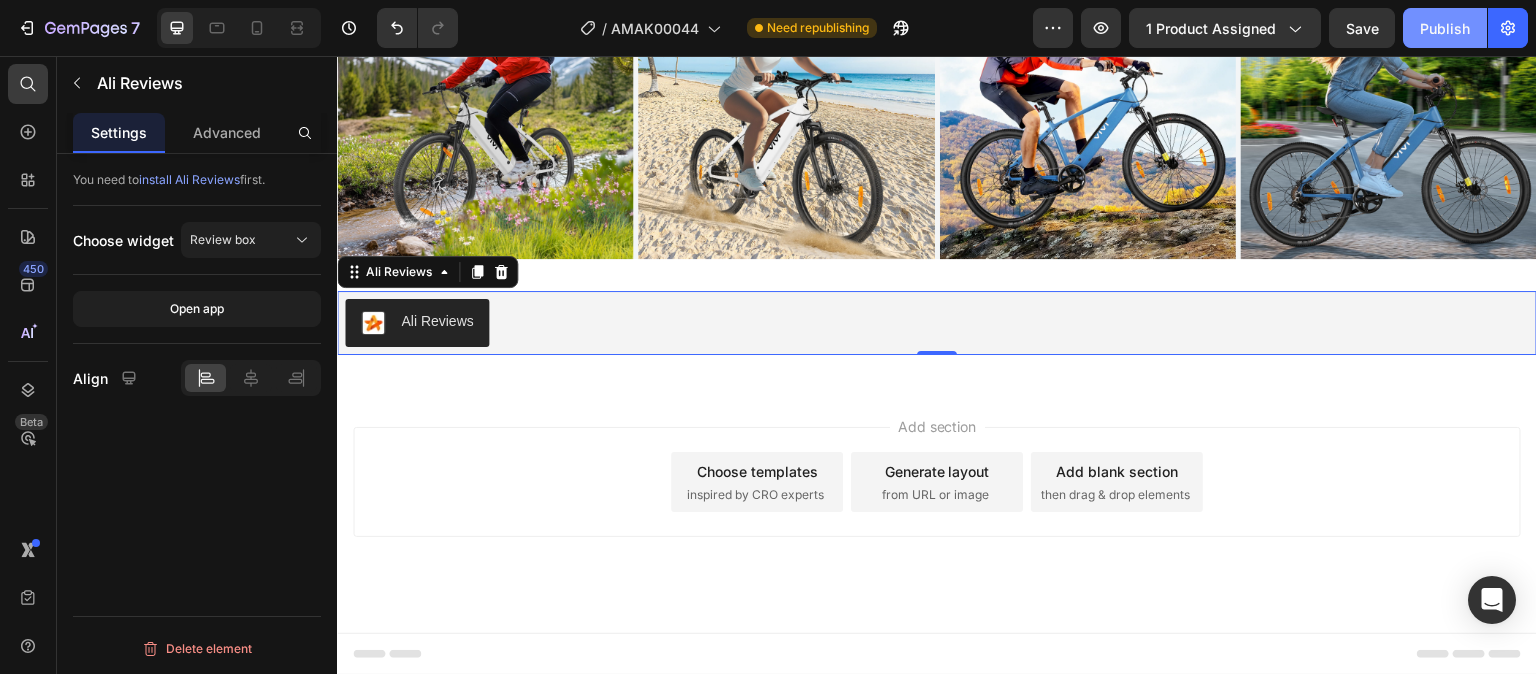click on "Publish" at bounding box center (1445, 28) 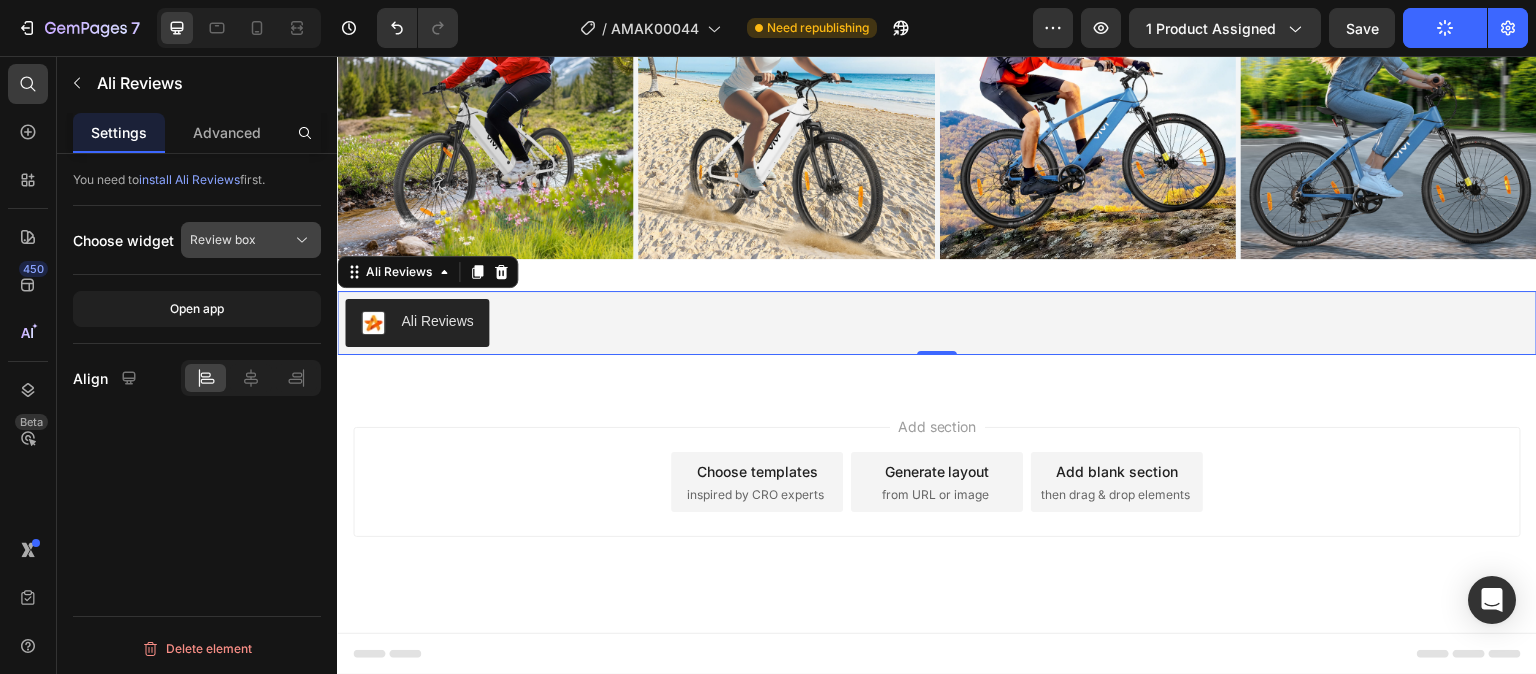 click 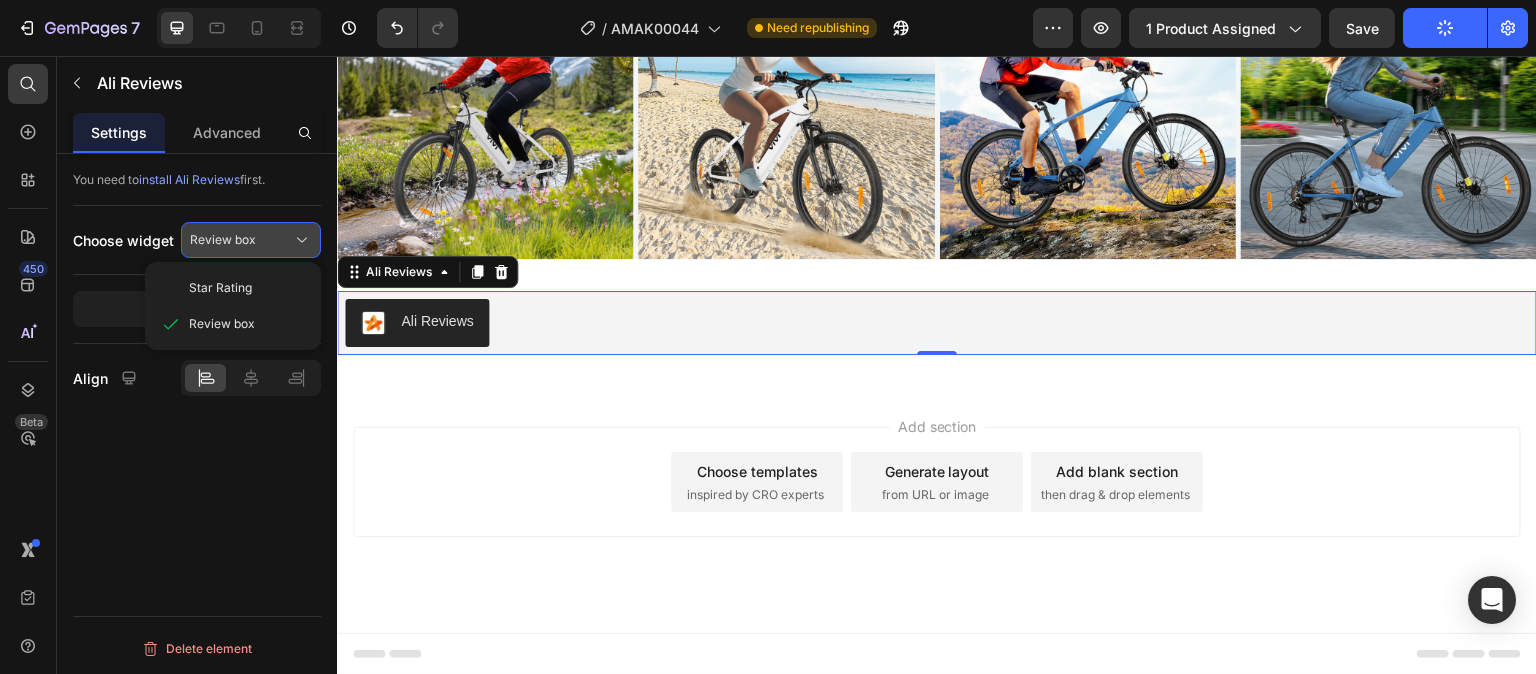 click 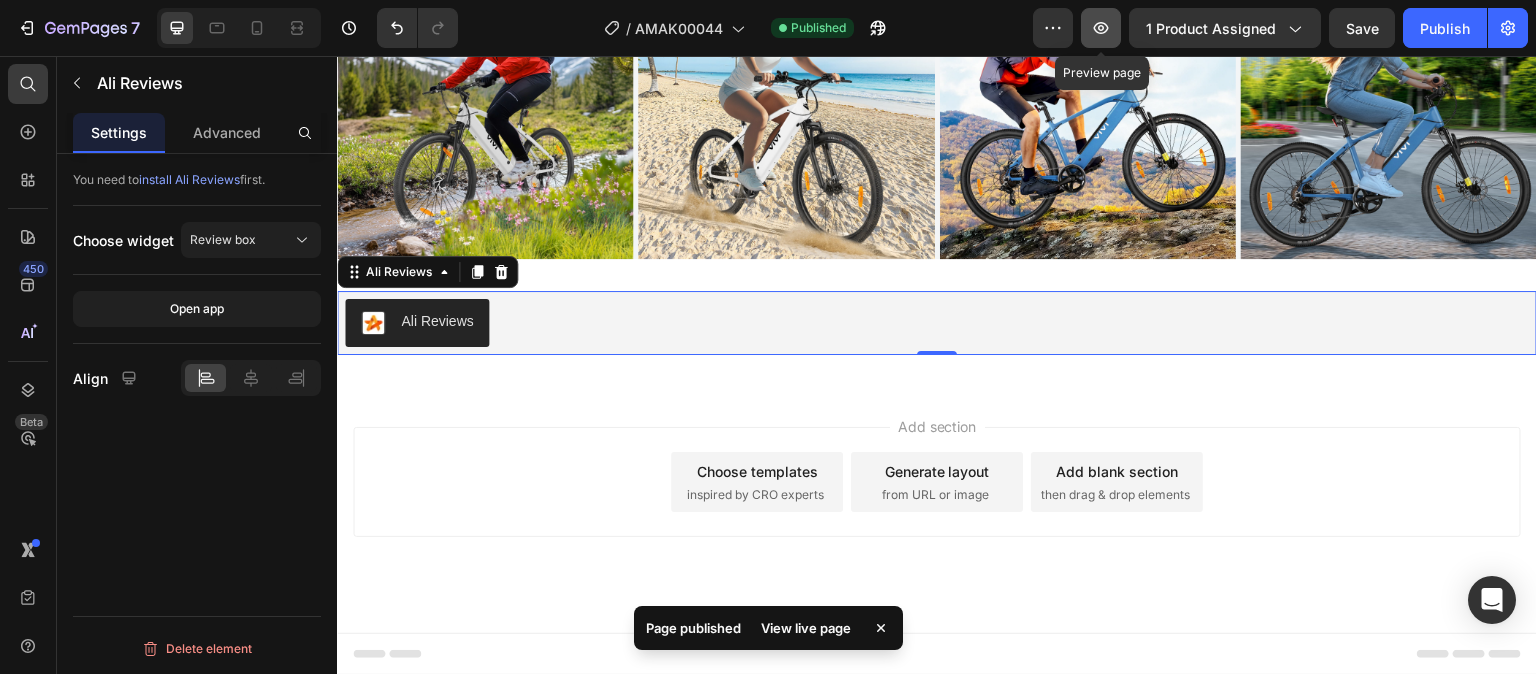 click 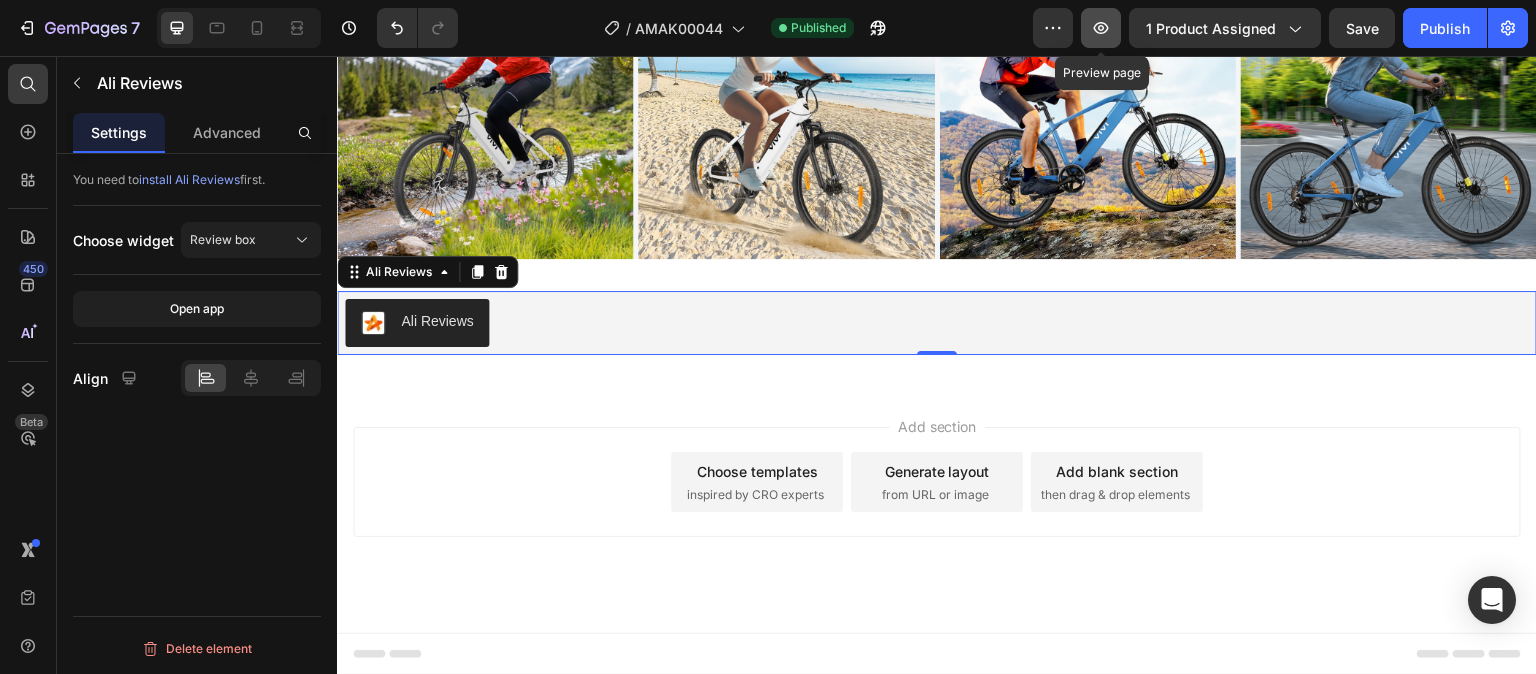 click 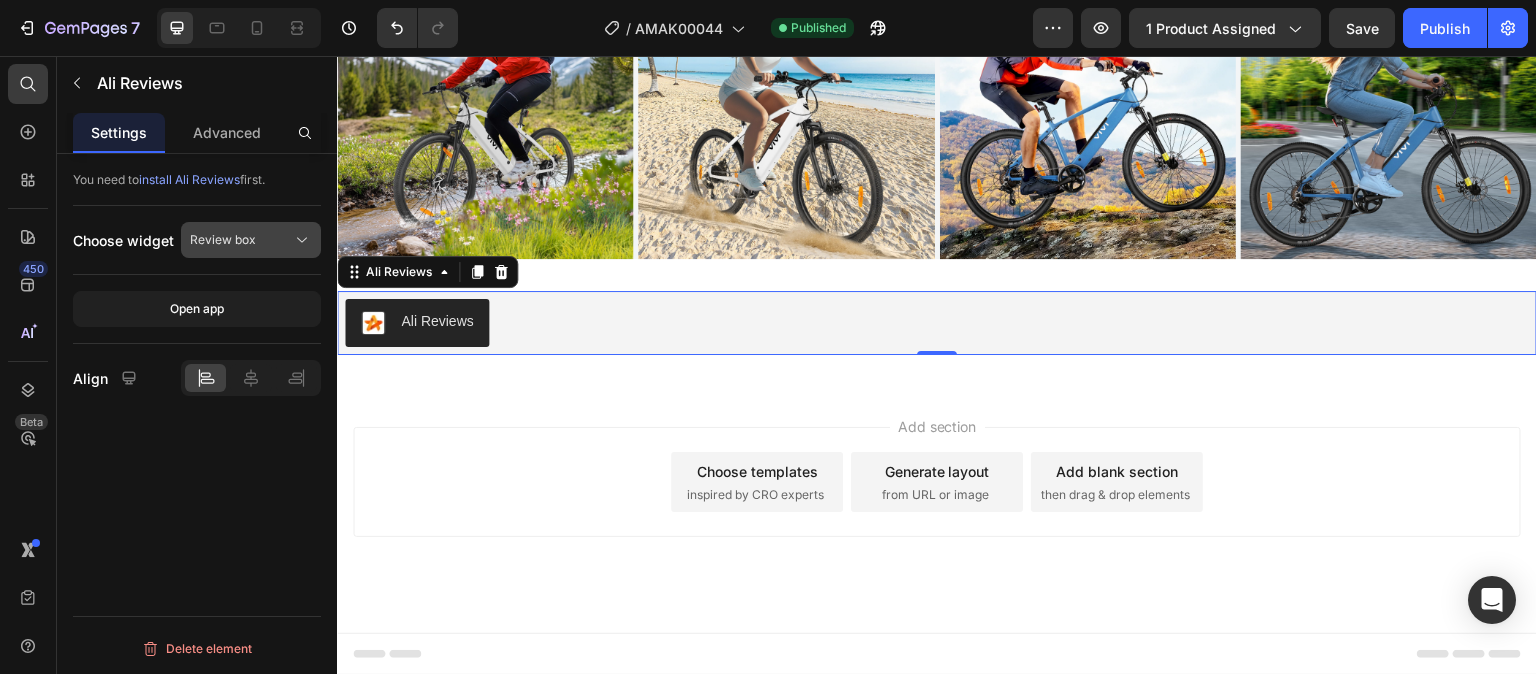 click 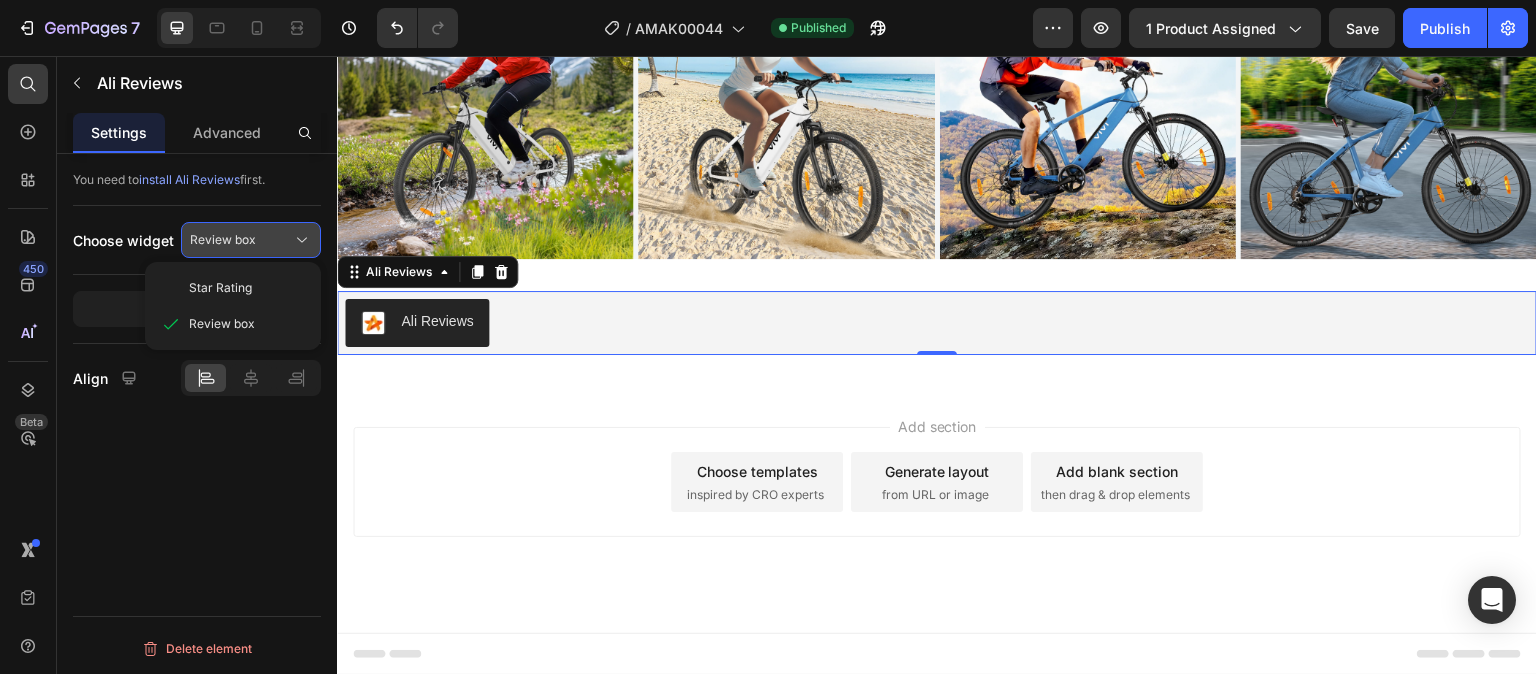 click 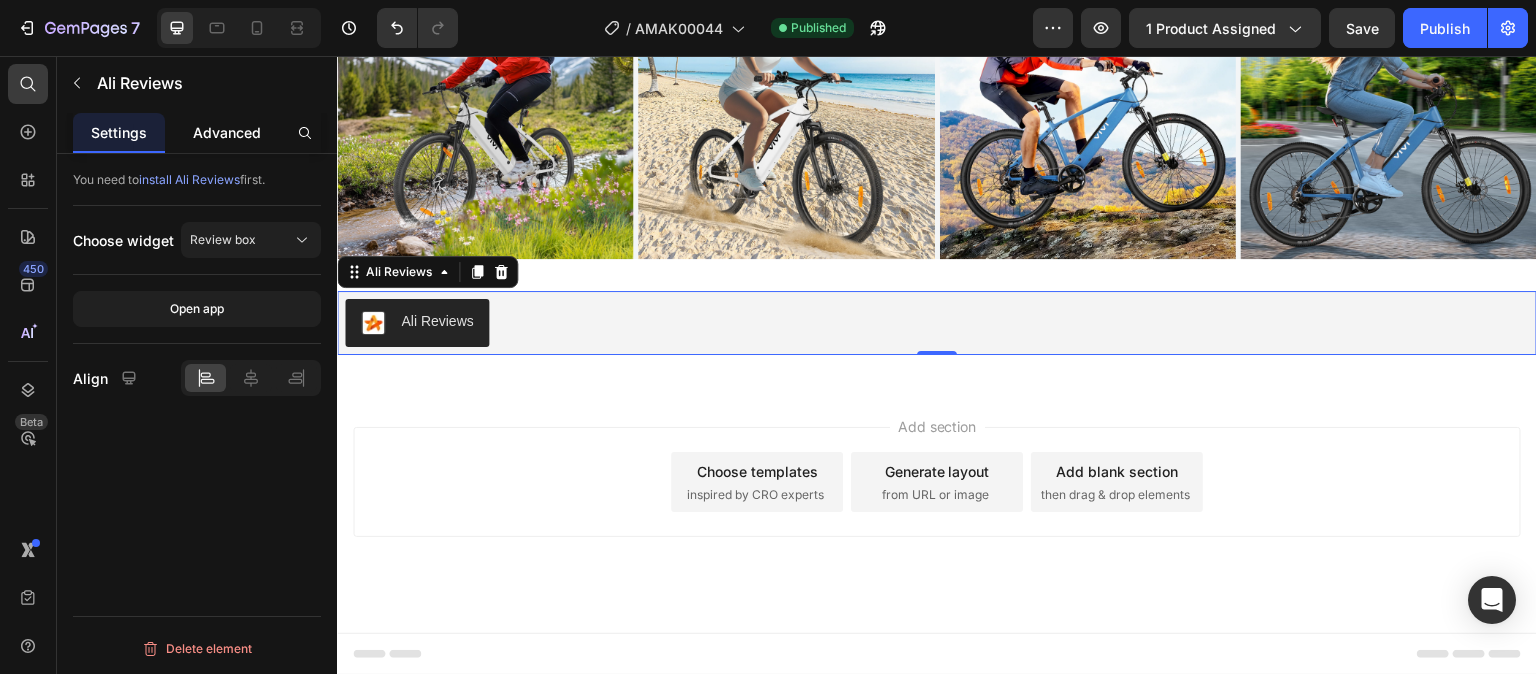 click on "Advanced" 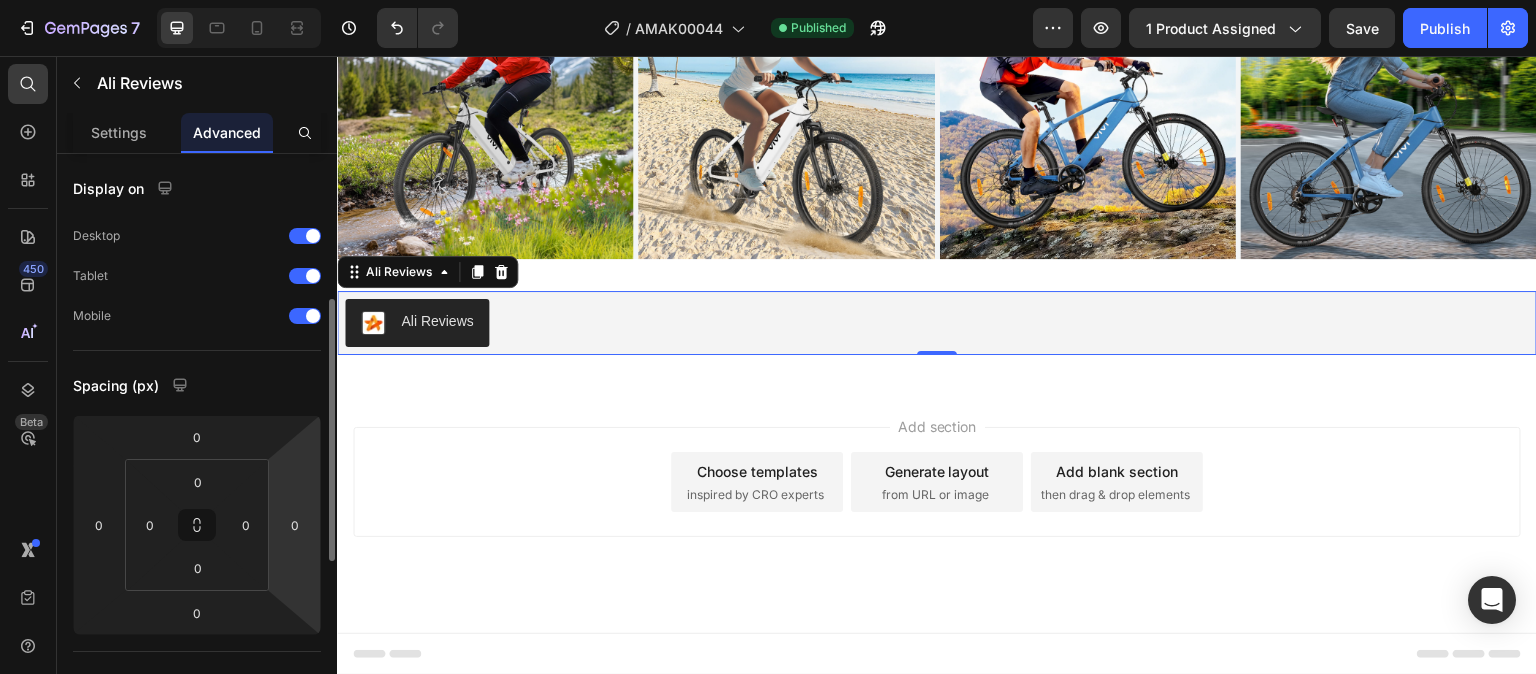 scroll, scrollTop: 400, scrollLeft: 0, axis: vertical 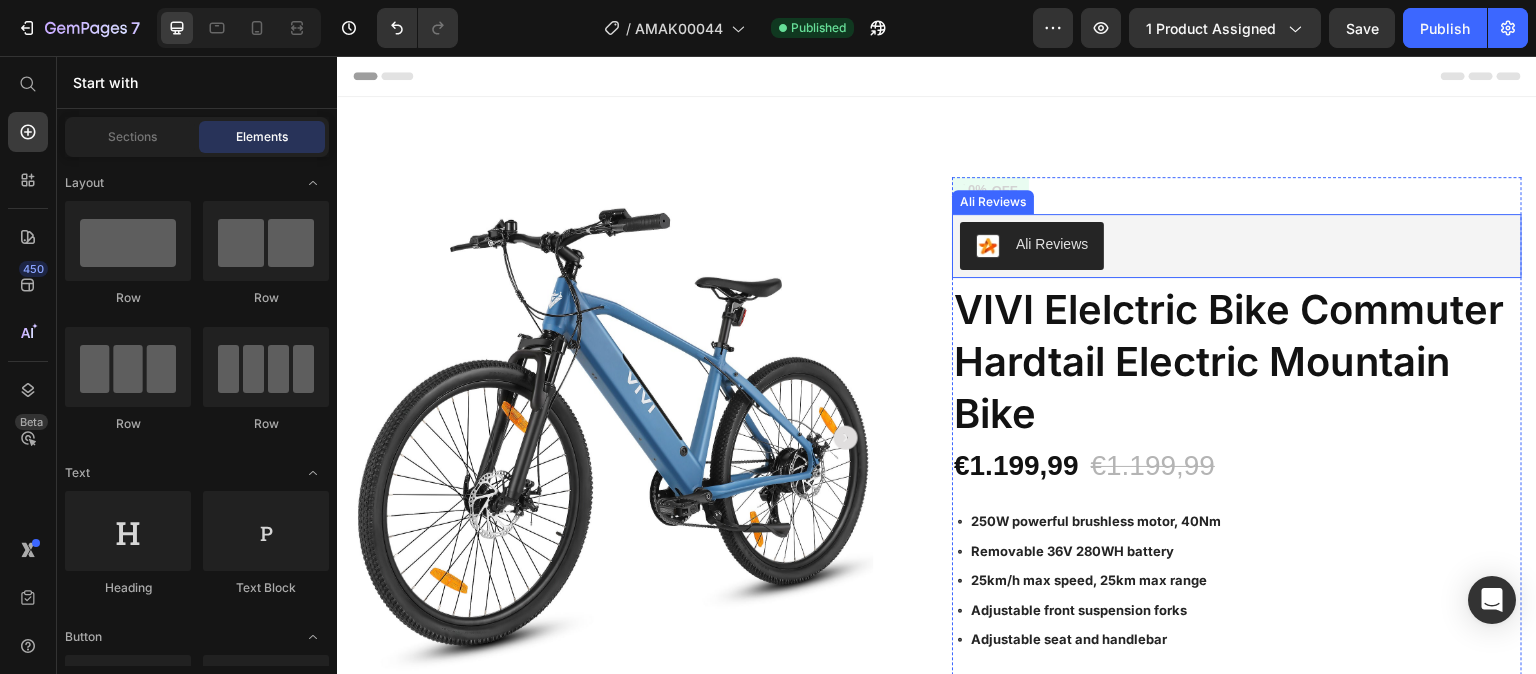 click on "Ali Reviews" at bounding box center (1237, 246) 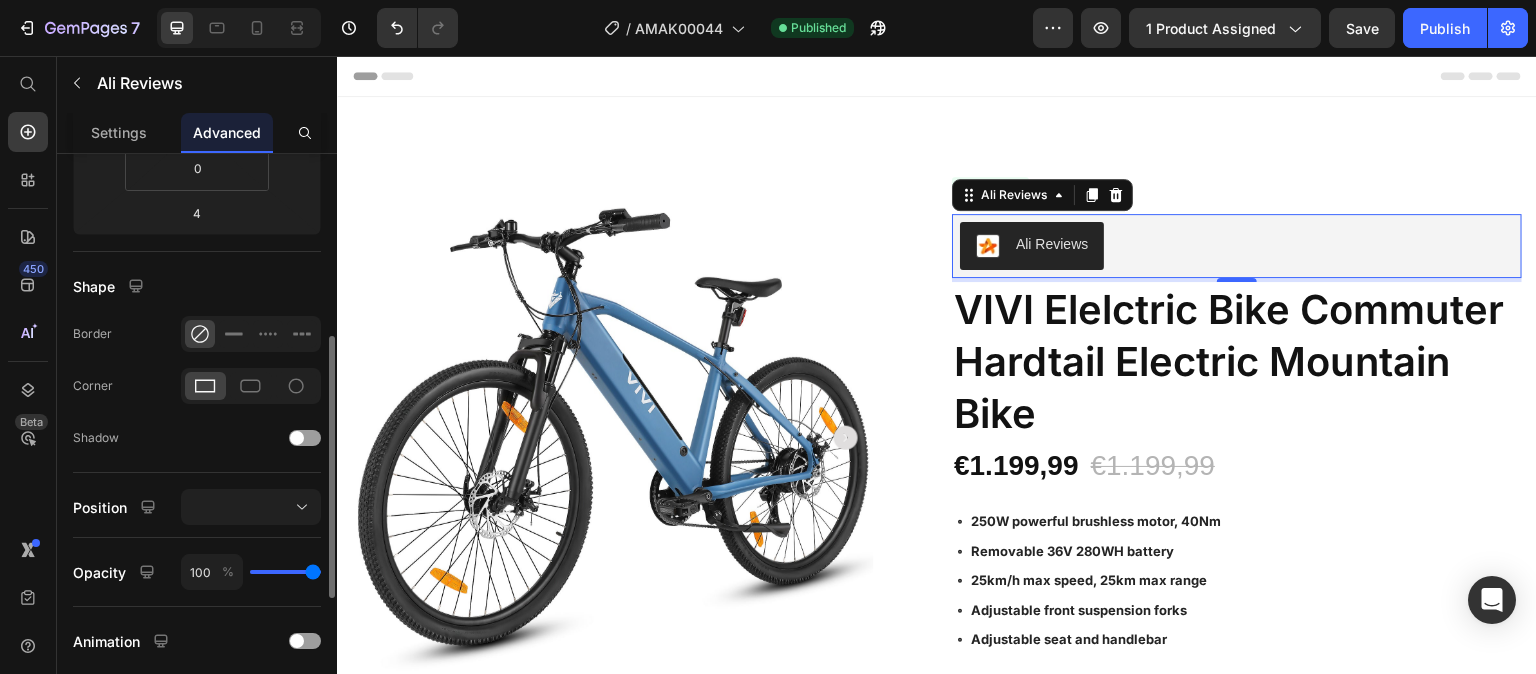 scroll, scrollTop: 0, scrollLeft: 0, axis: both 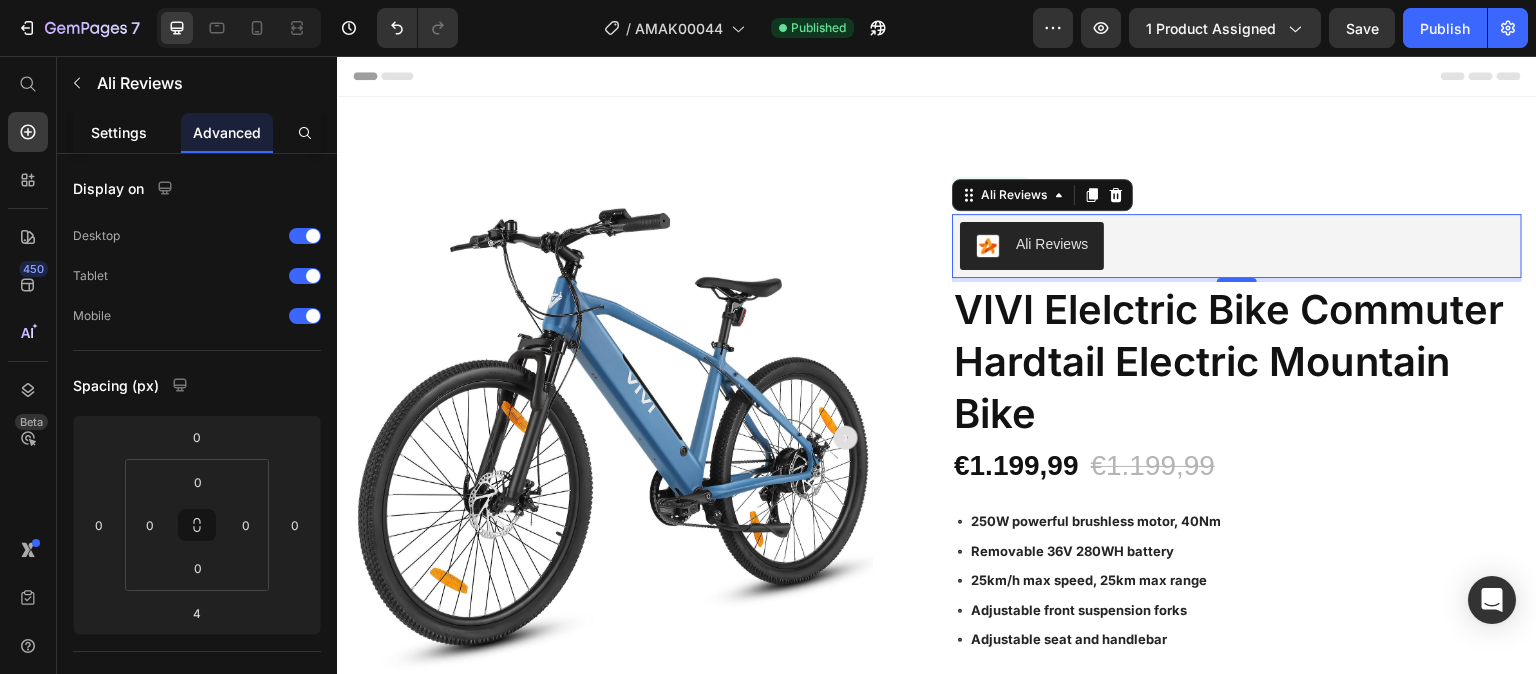click on "Settings" at bounding box center (119, 132) 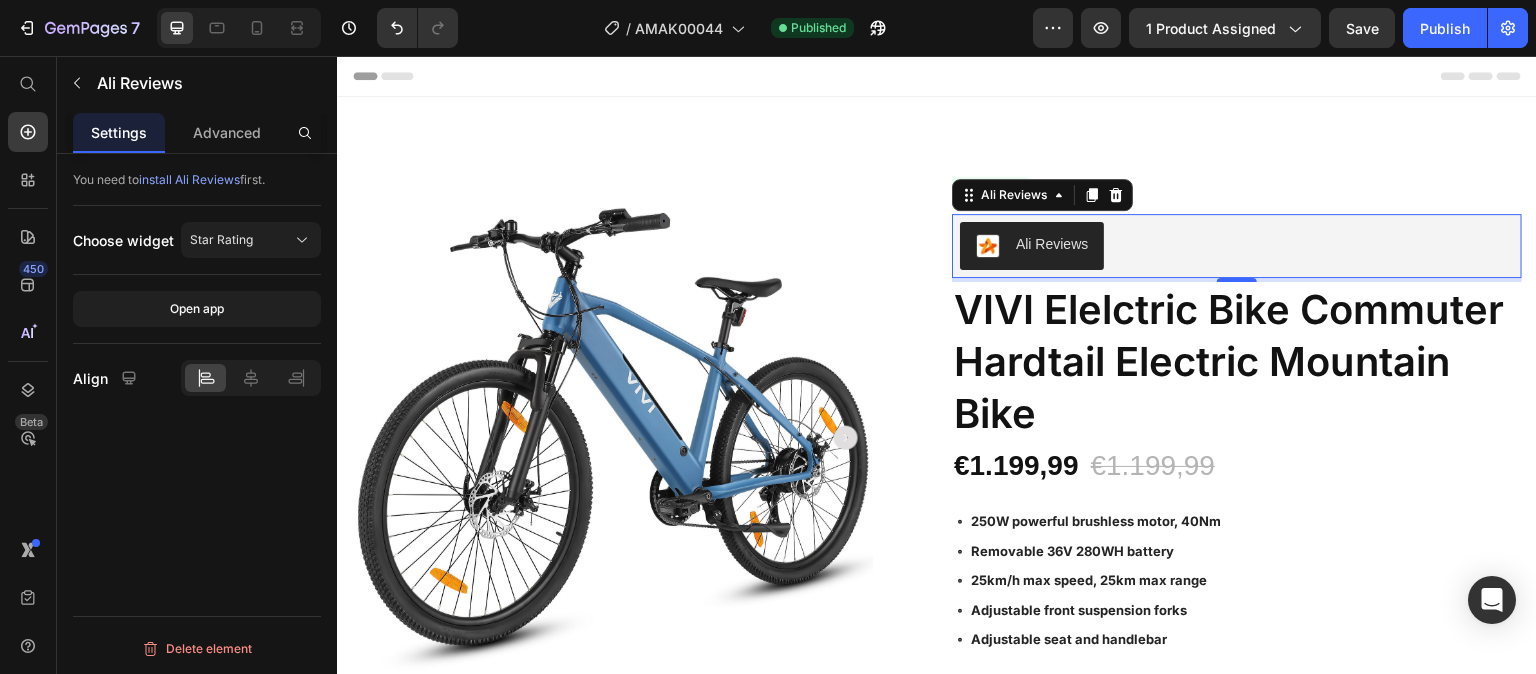 click on "Ali Reviews" at bounding box center (1237, 246) 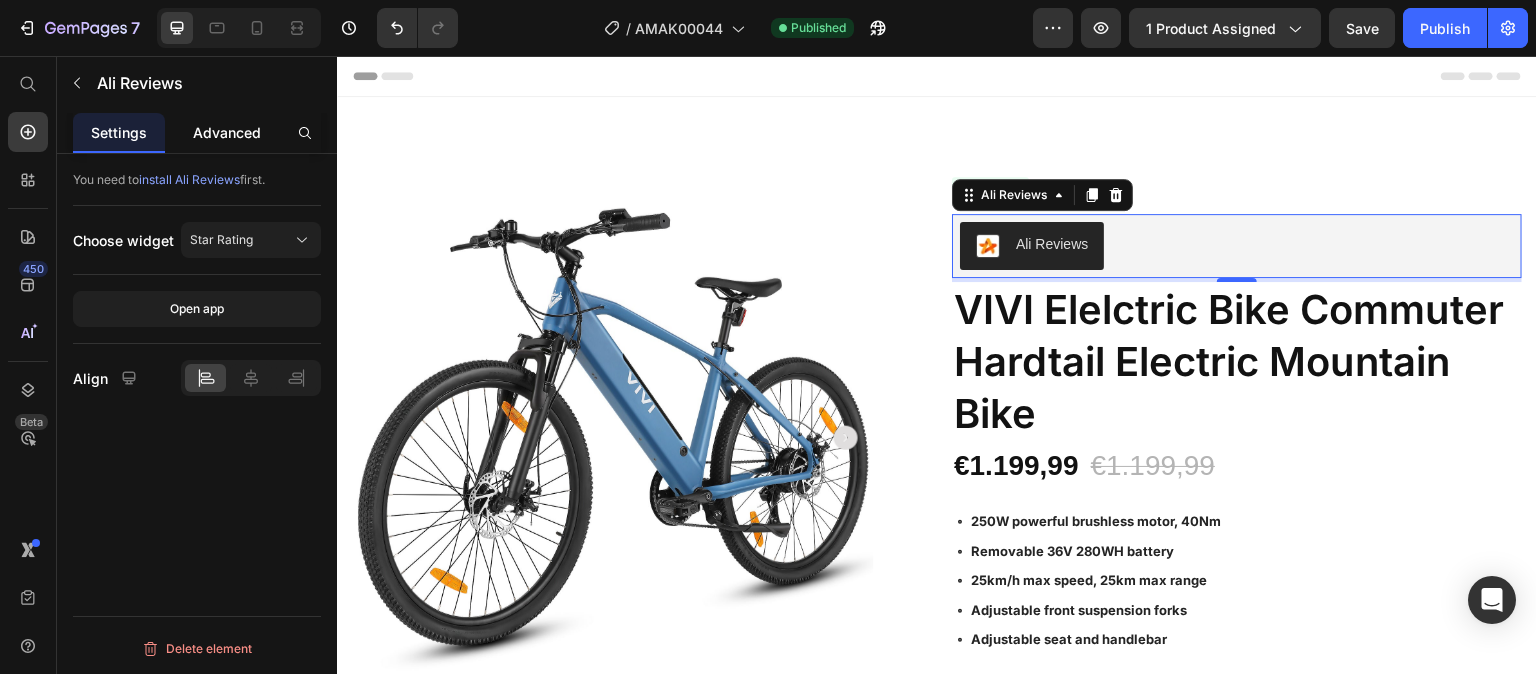 click on "Advanced" 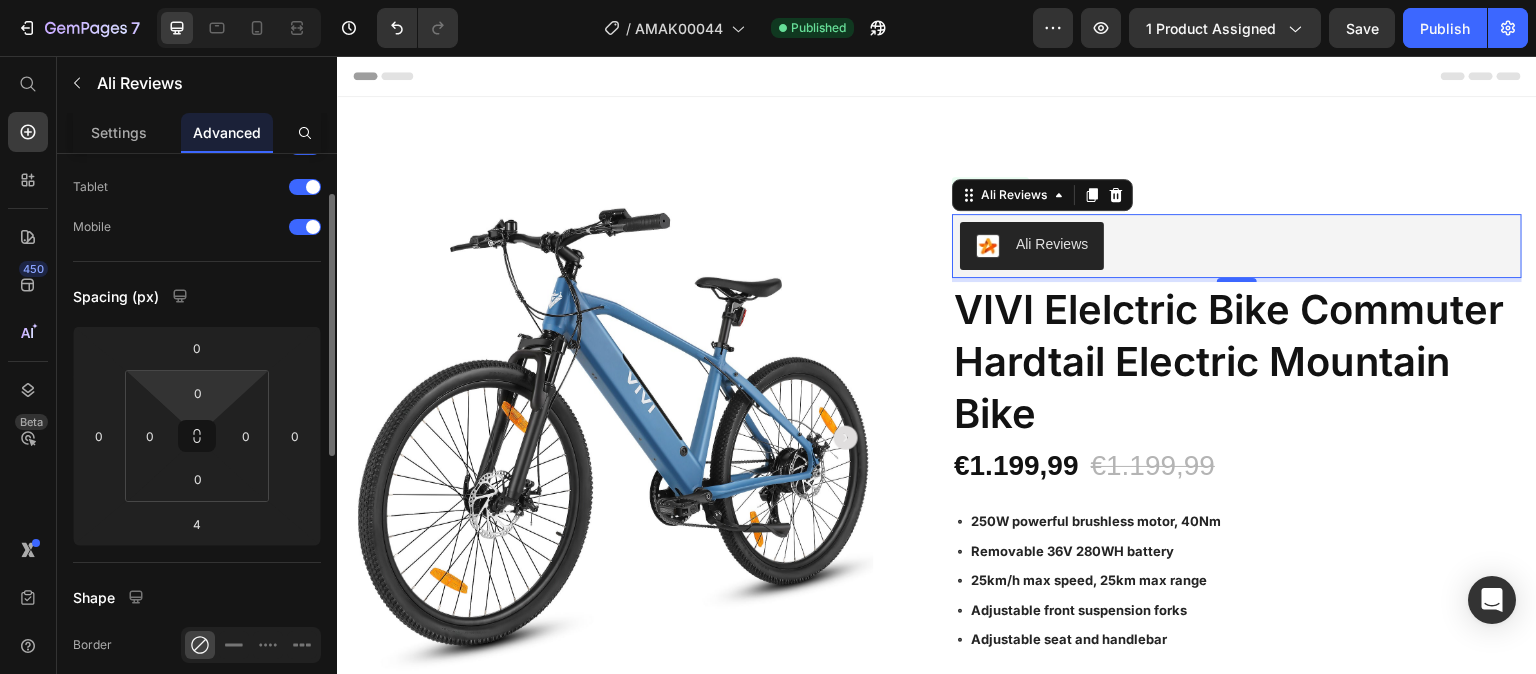 scroll, scrollTop: 0, scrollLeft: 0, axis: both 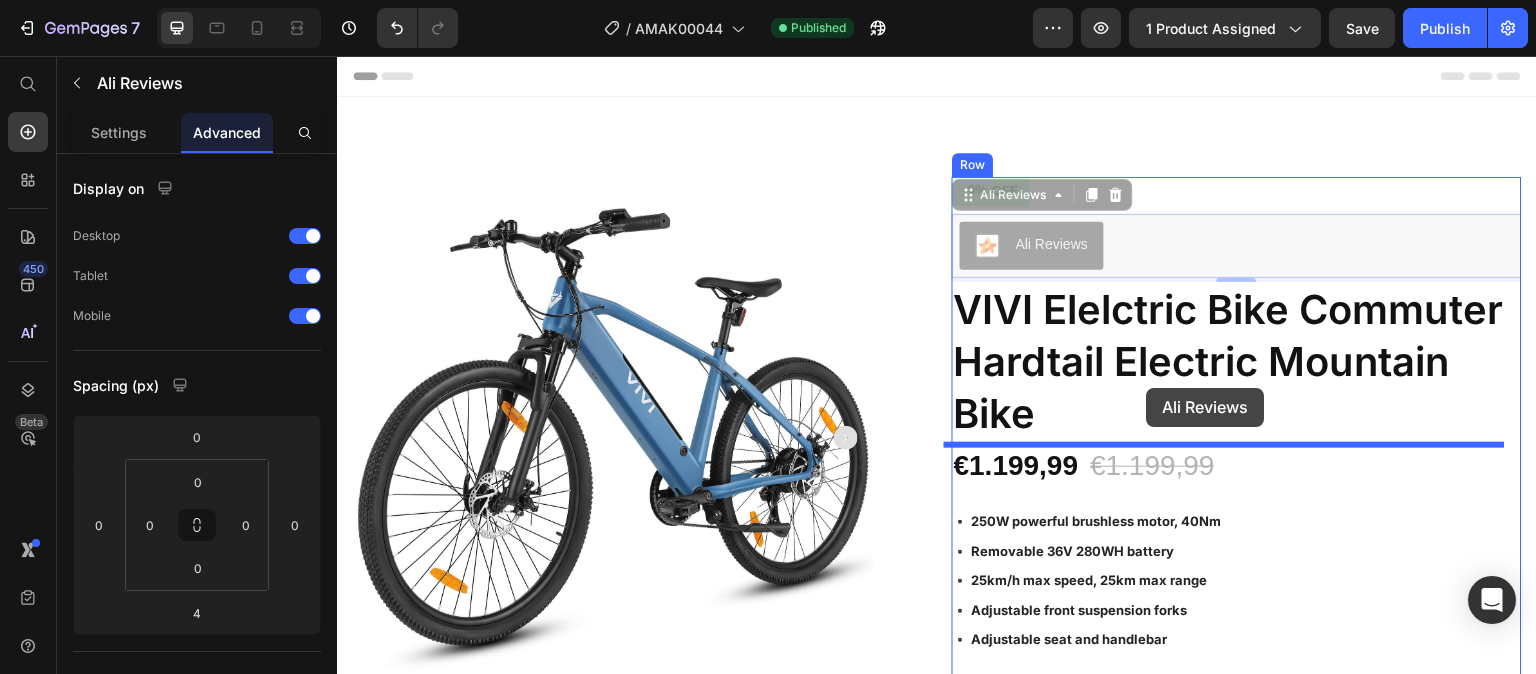 drag, startPoint x: 1143, startPoint y: 253, endPoint x: 1147, endPoint y: 388, distance: 135.05925 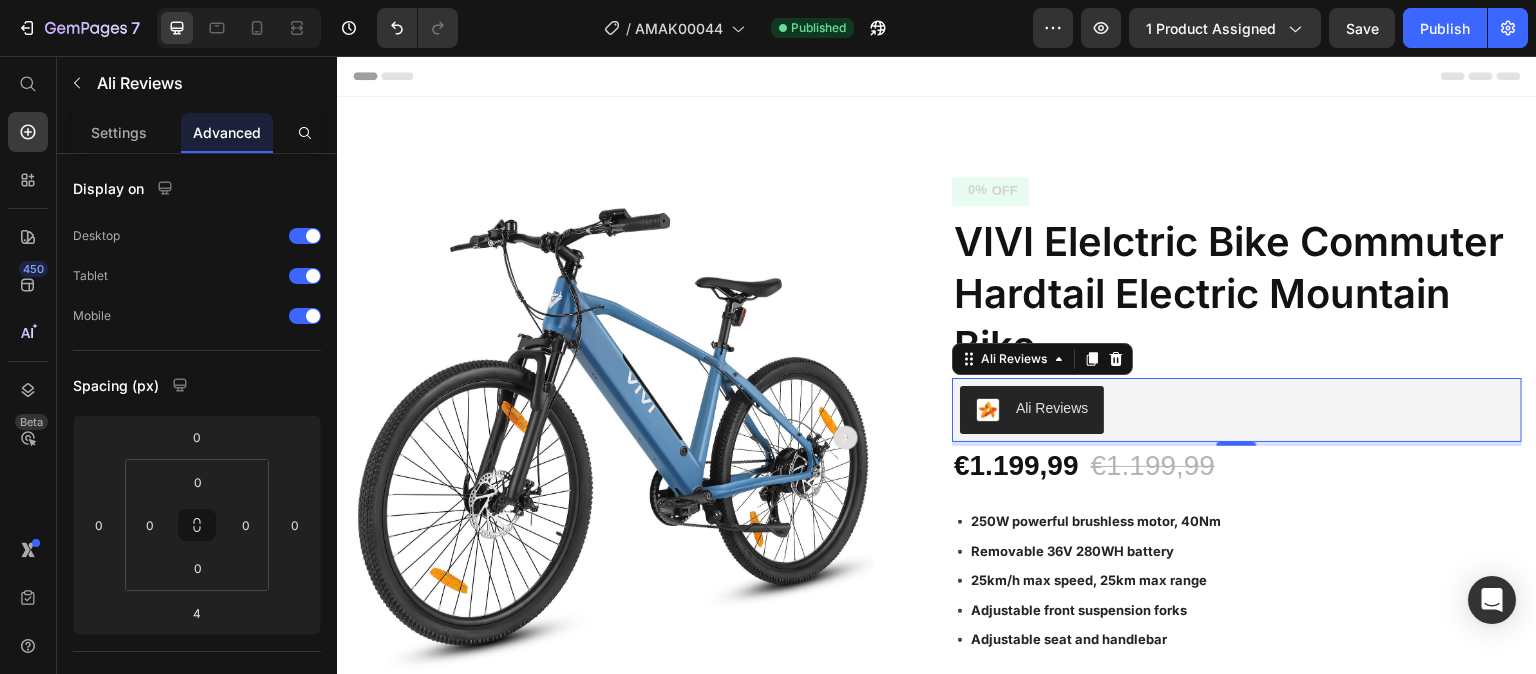 click on "VIVI Elelctric Bike Commuter Hardtail Electric Mountain Bike" at bounding box center [1237, 294] 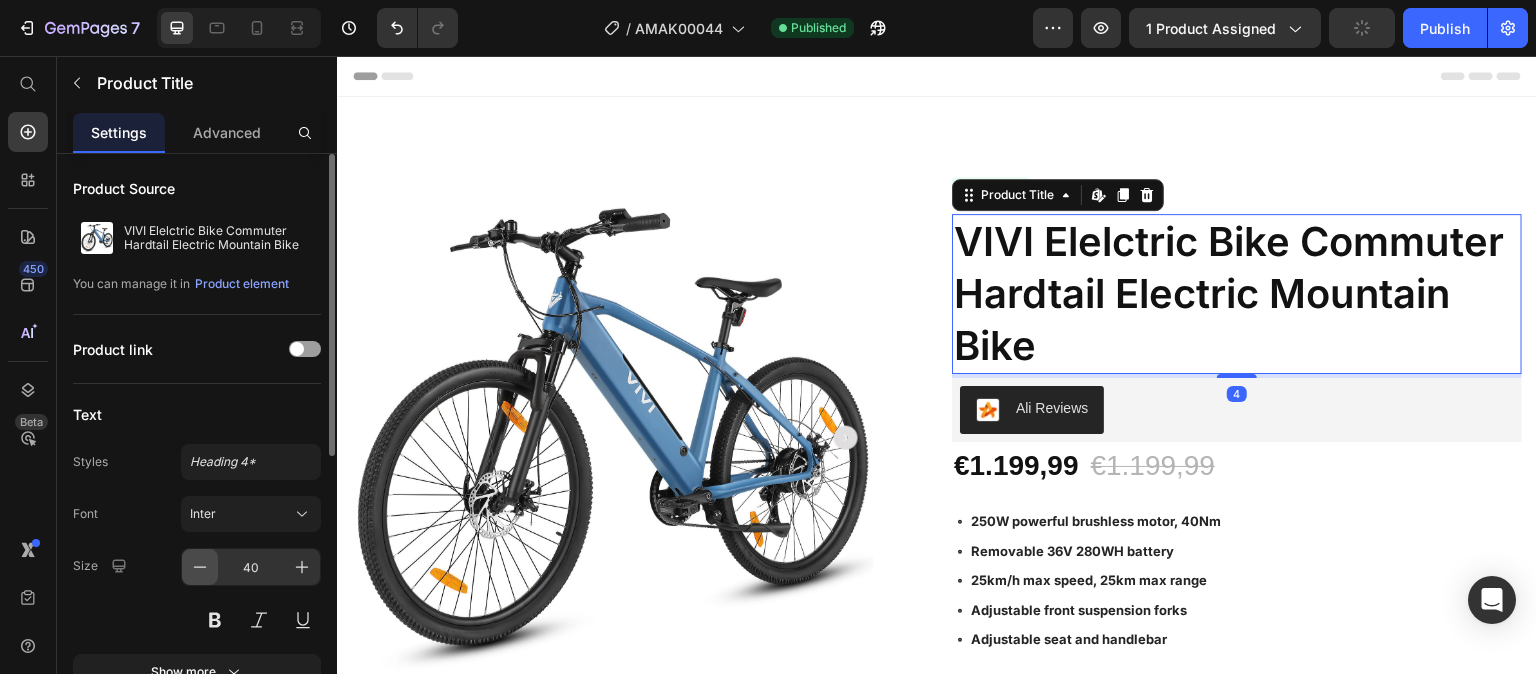 click 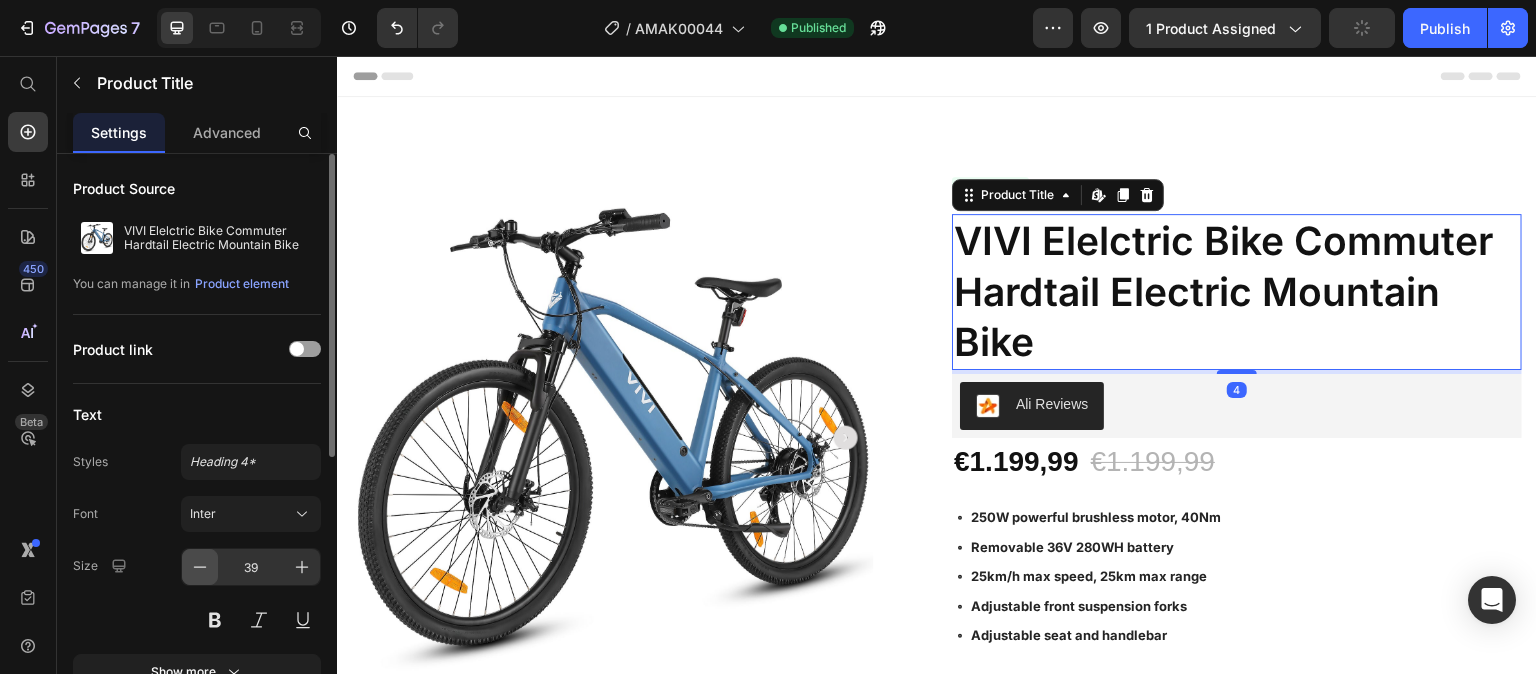 click 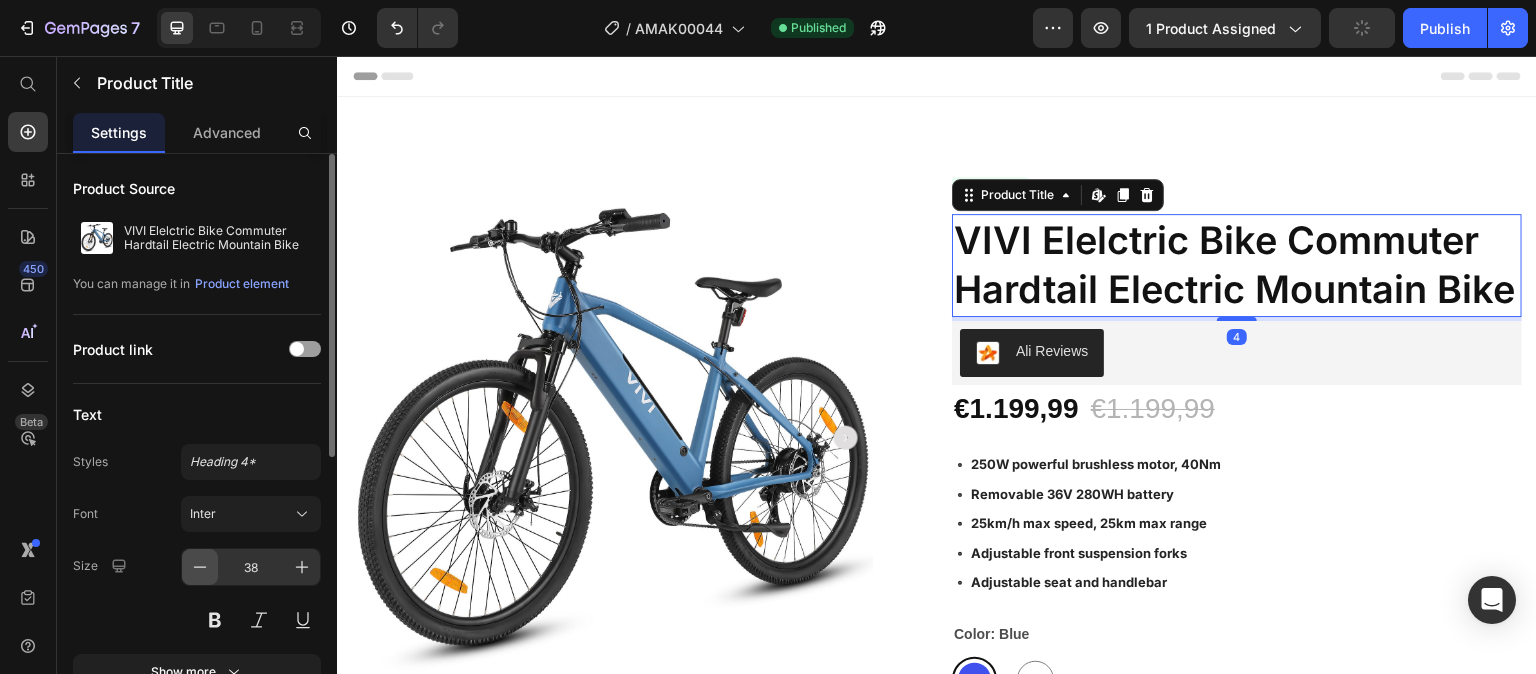 click 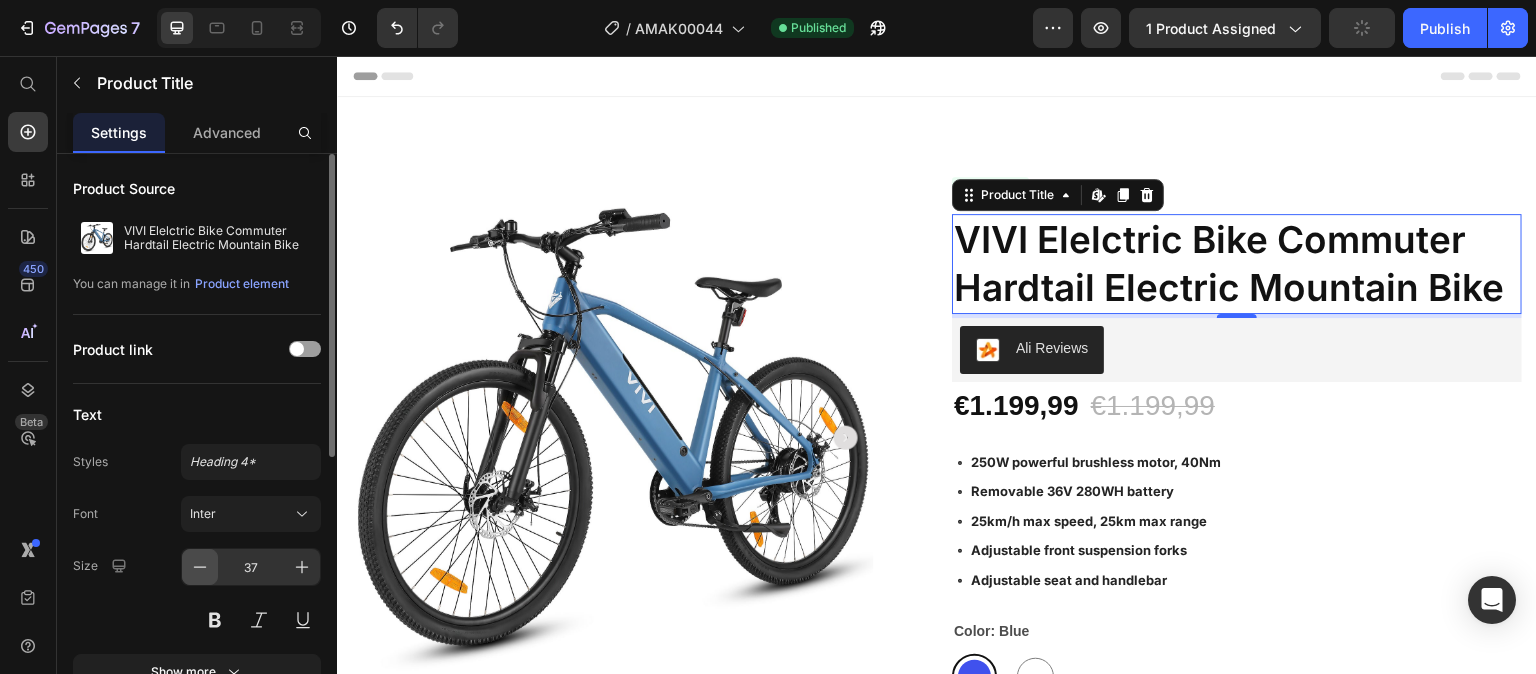 click 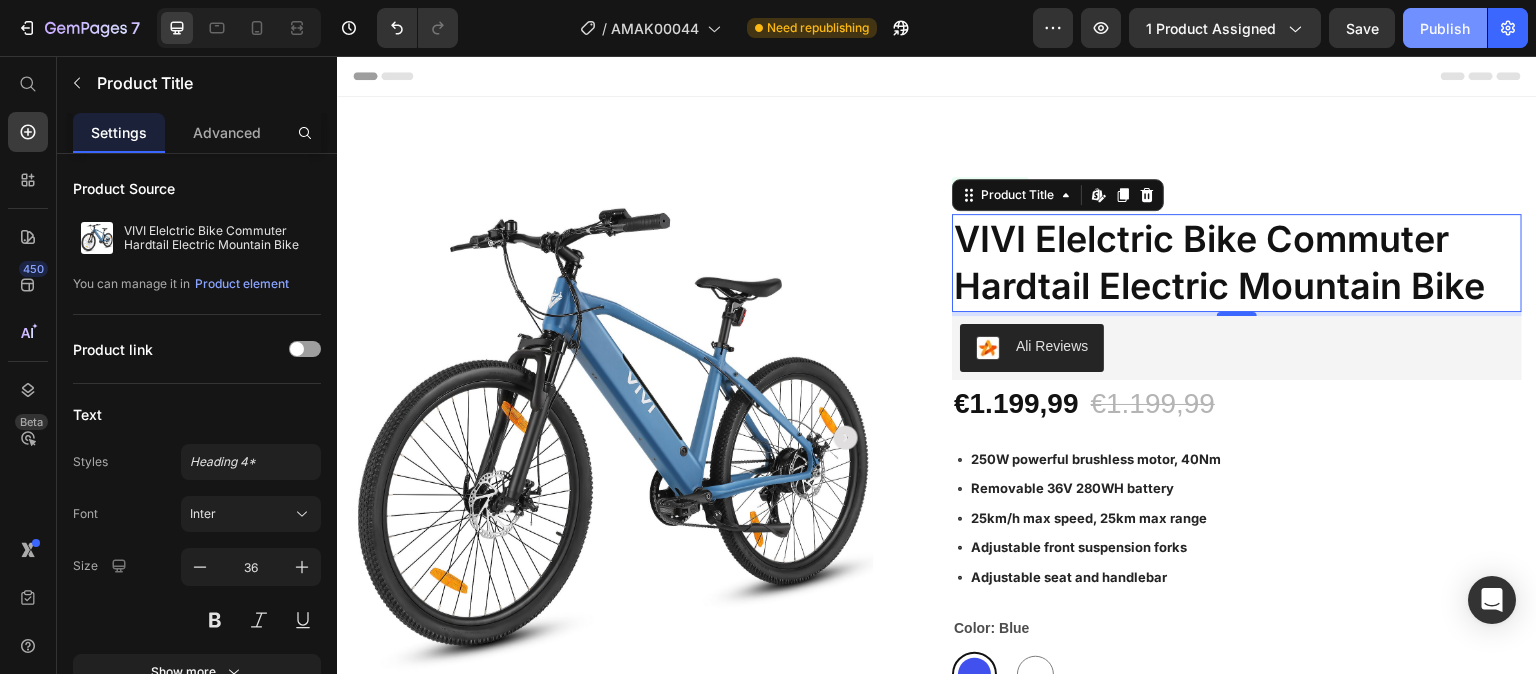 click on "Publish" at bounding box center (1445, 28) 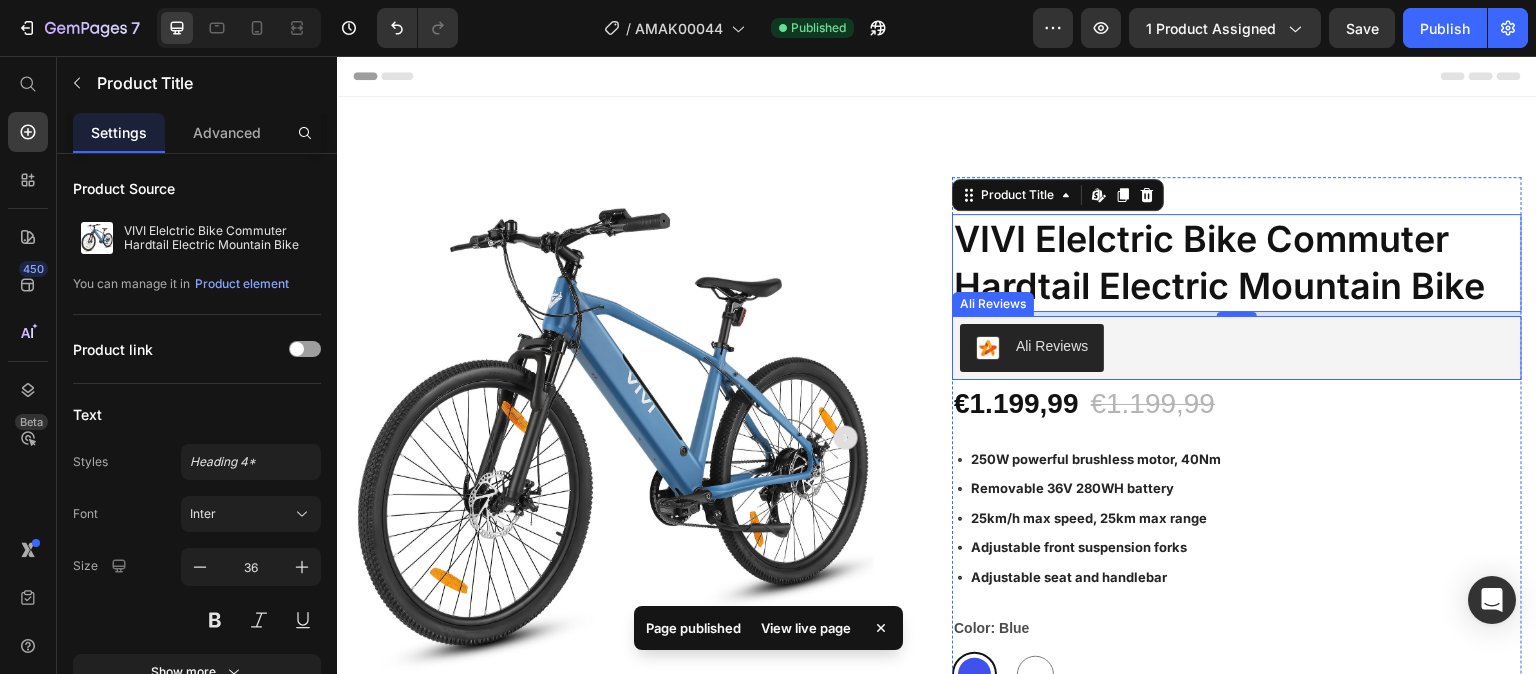 click on "Ali Reviews" at bounding box center [1237, 348] 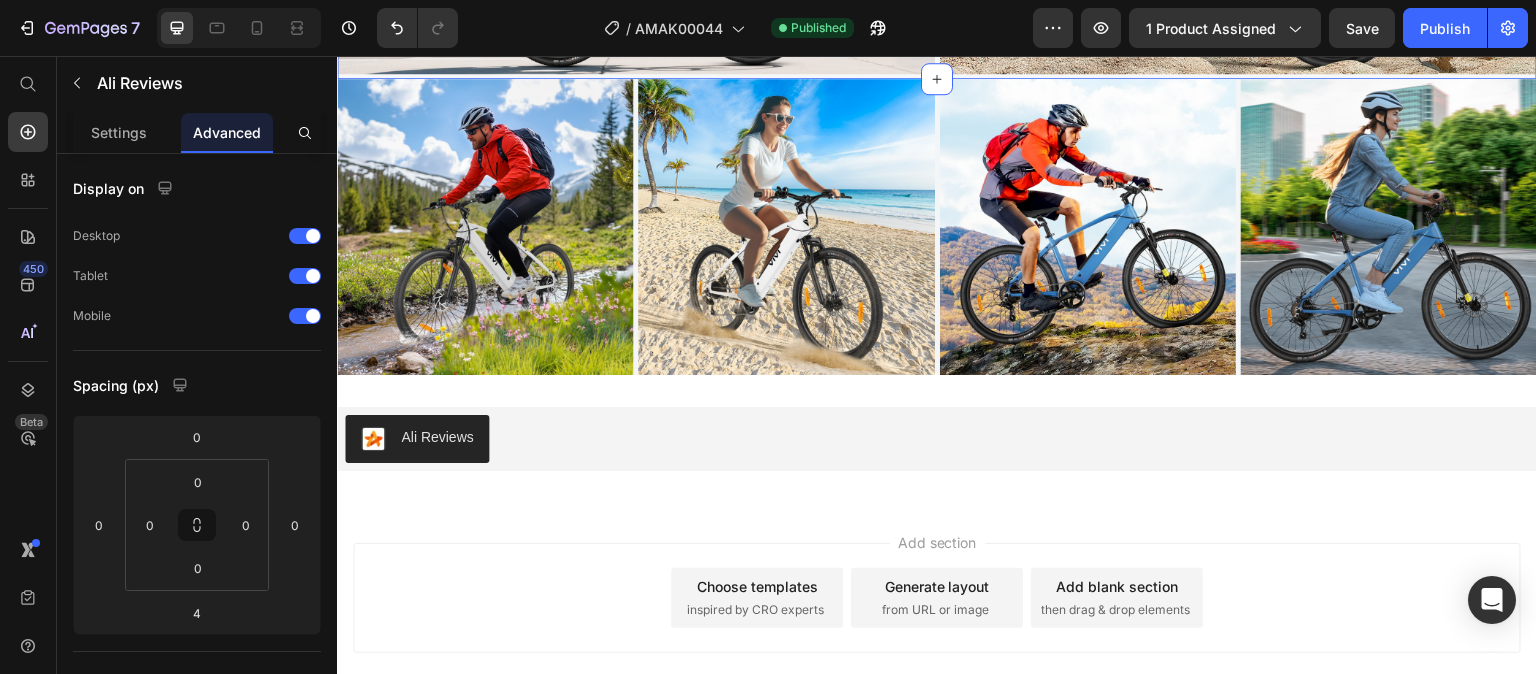 scroll, scrollTop: 4266, scrollLeft: 0, axis: vertical 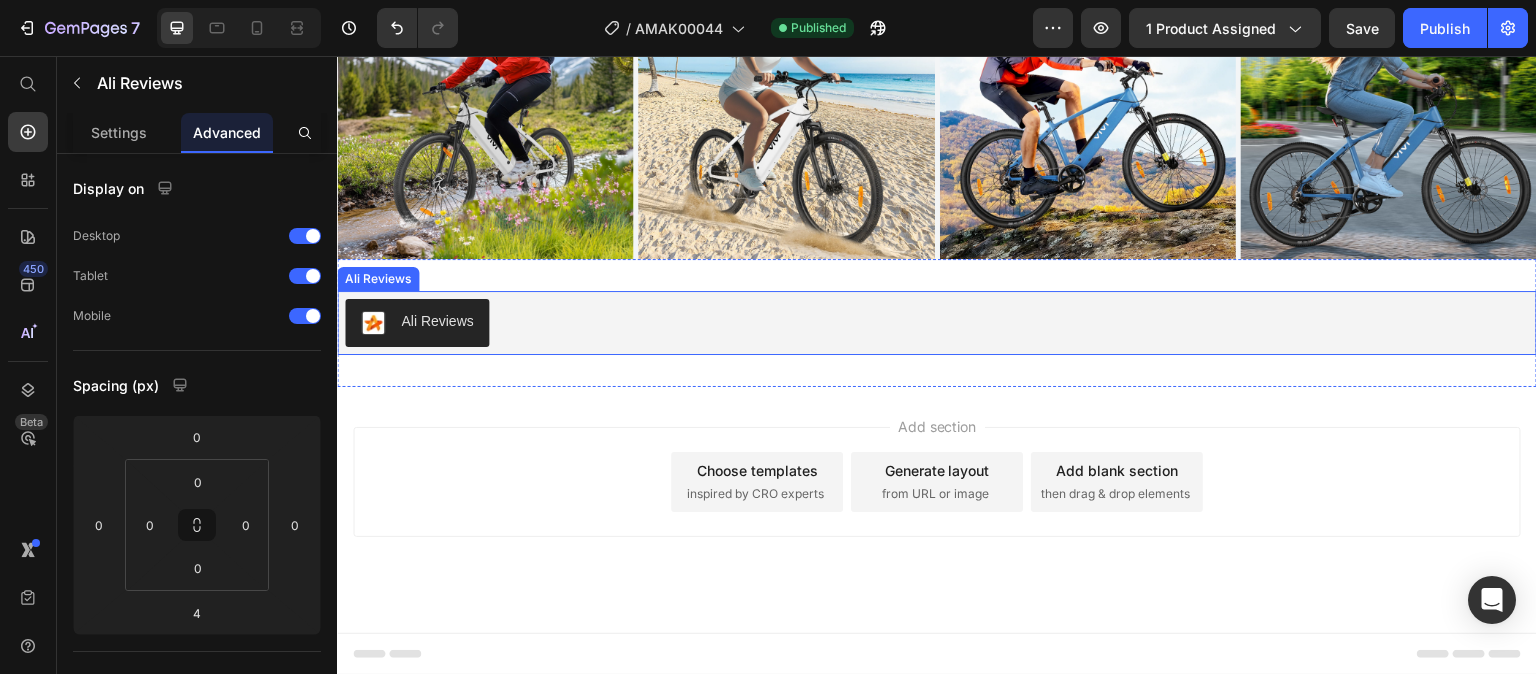 click on "Ali Reviews" at bounding box center [437, 321] 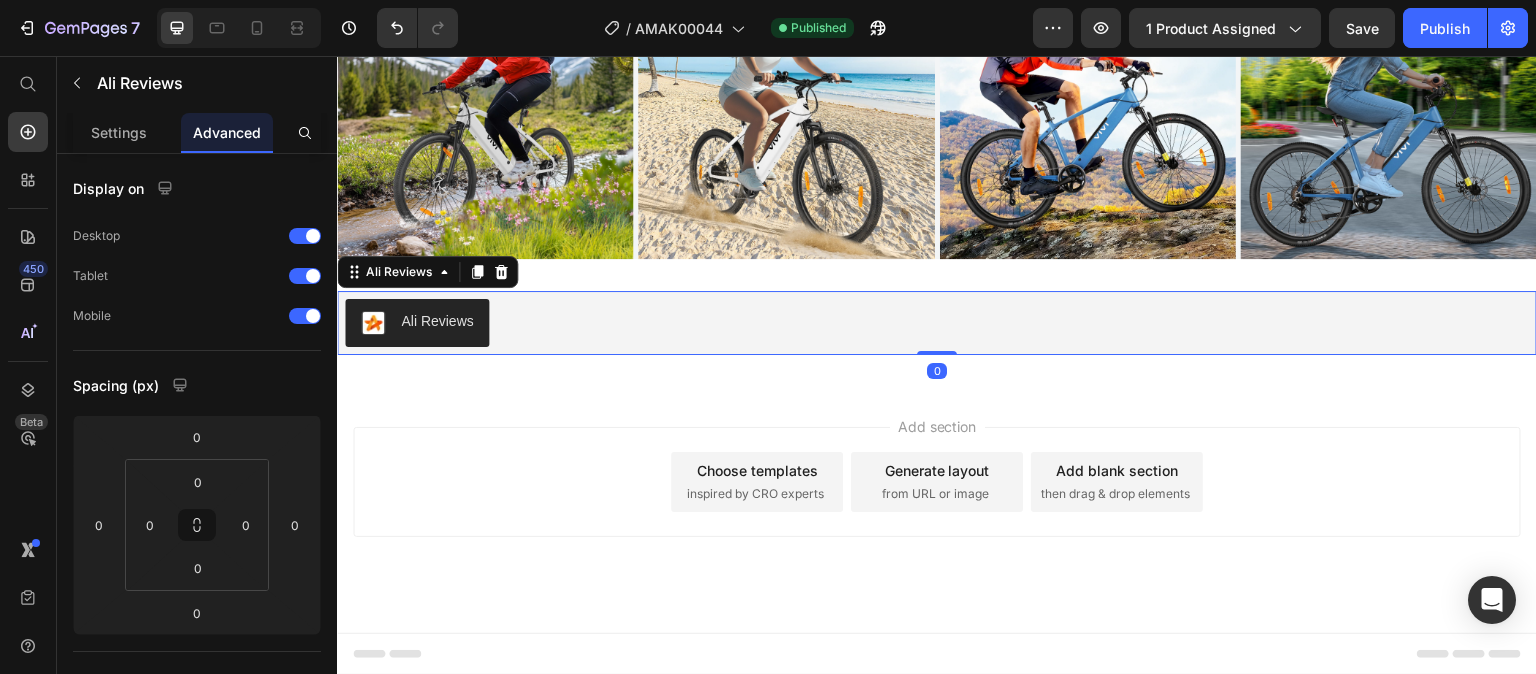 click on "Ali Reviews" at bounding box center (937, 323) 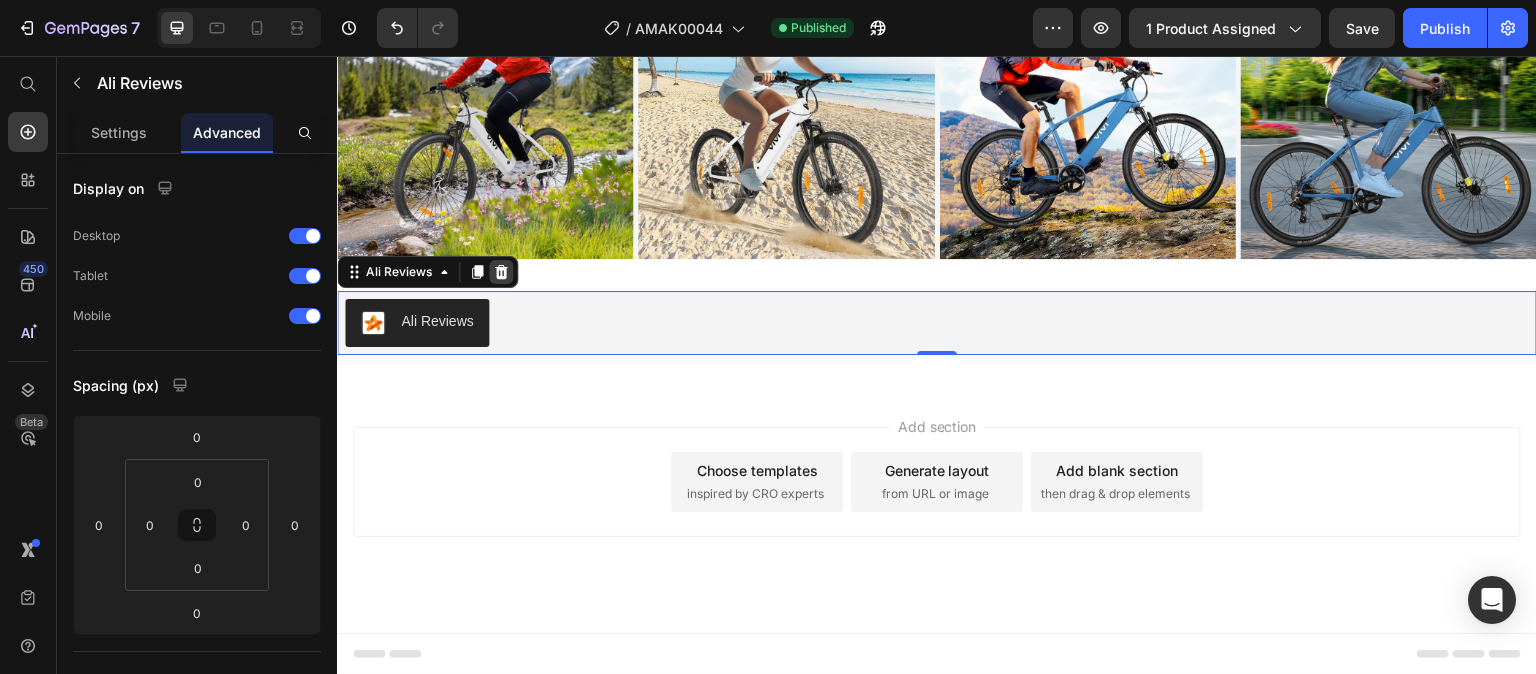 click 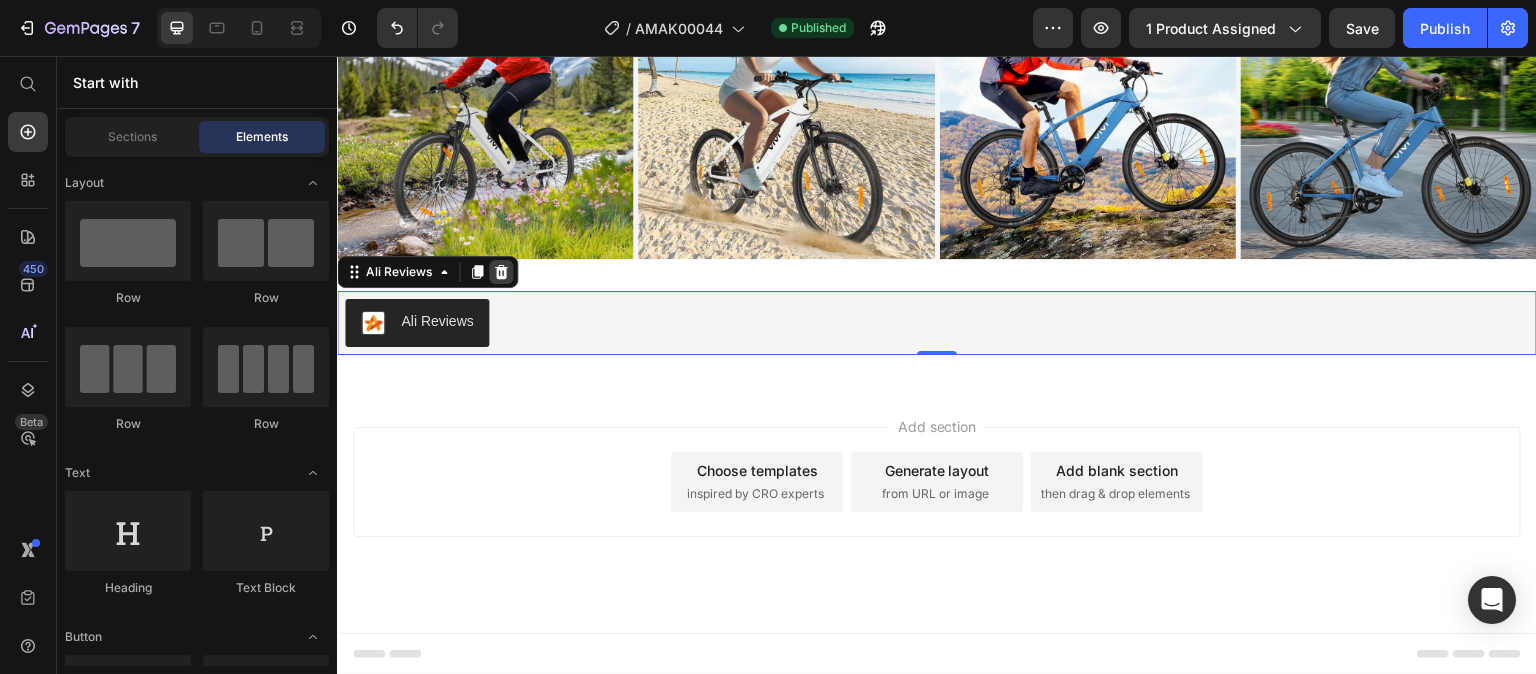 scroll, scrollTop: 4262, scrollLeft: 0, axis: vertical 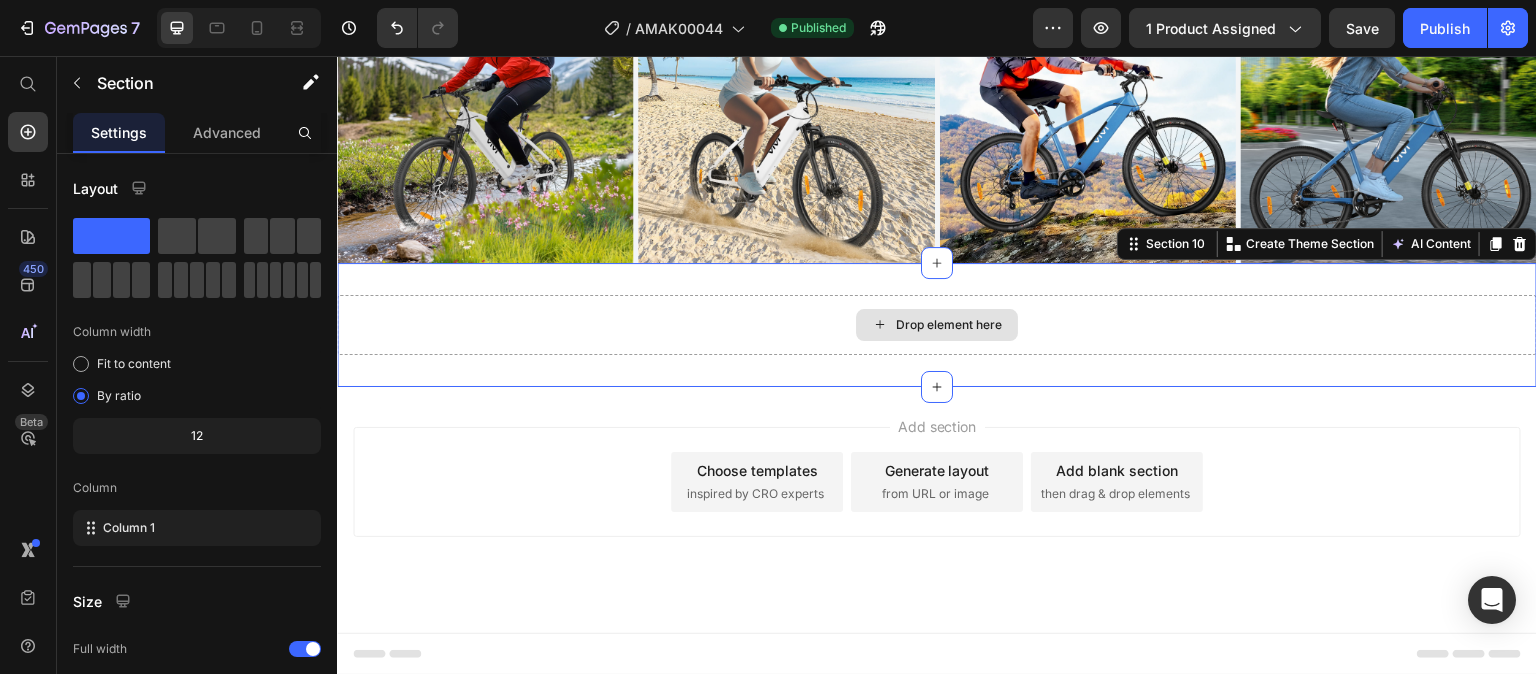 click on "Drop element here" at bounding box center (937, 325) 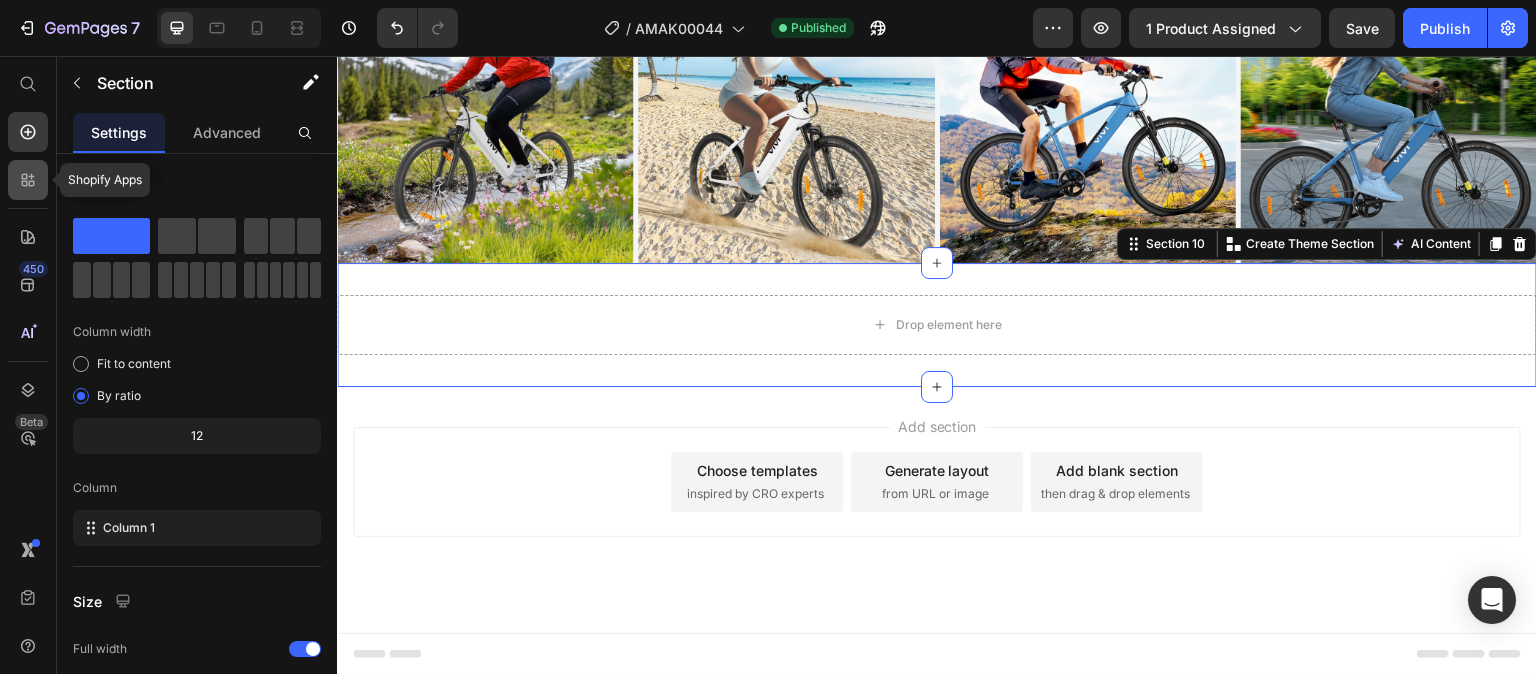 click 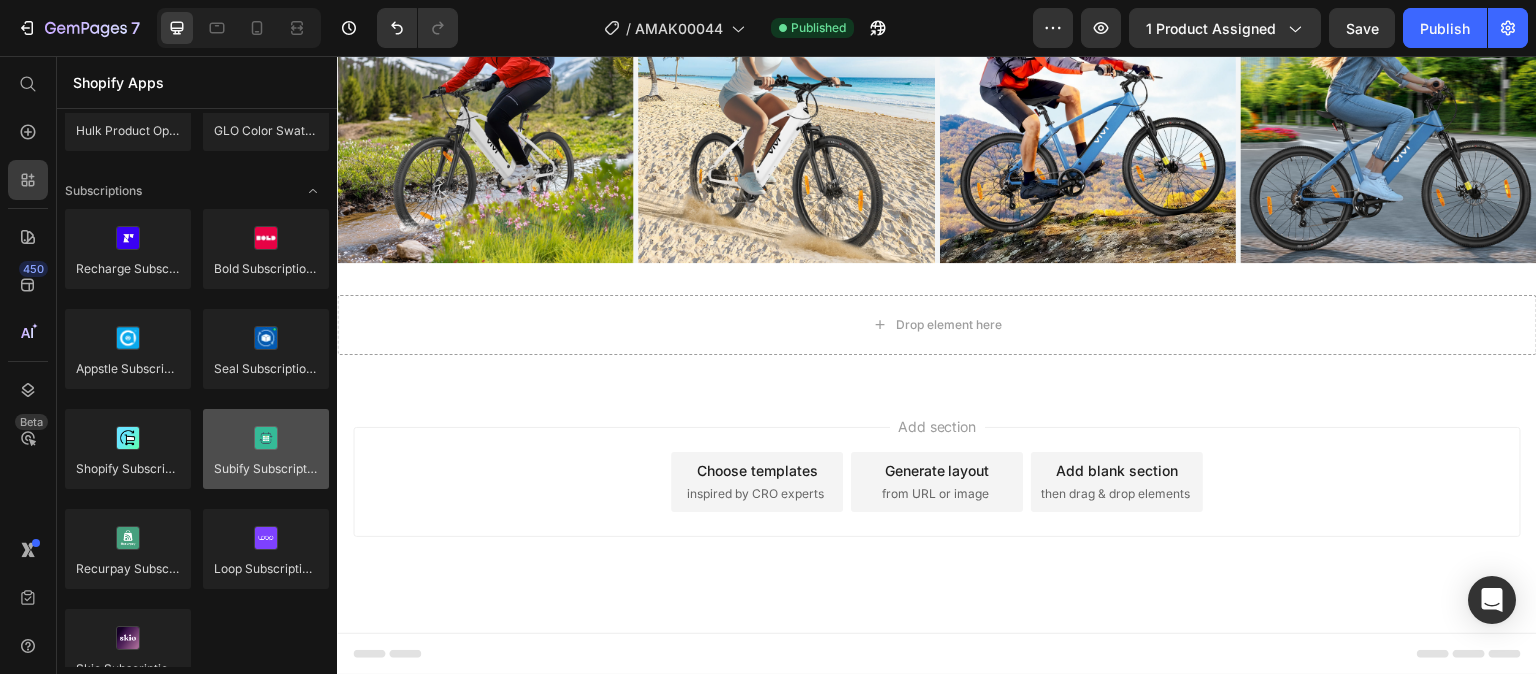 scroll, scrollTop: 3300, scrollLeft: 0, axis: vertical 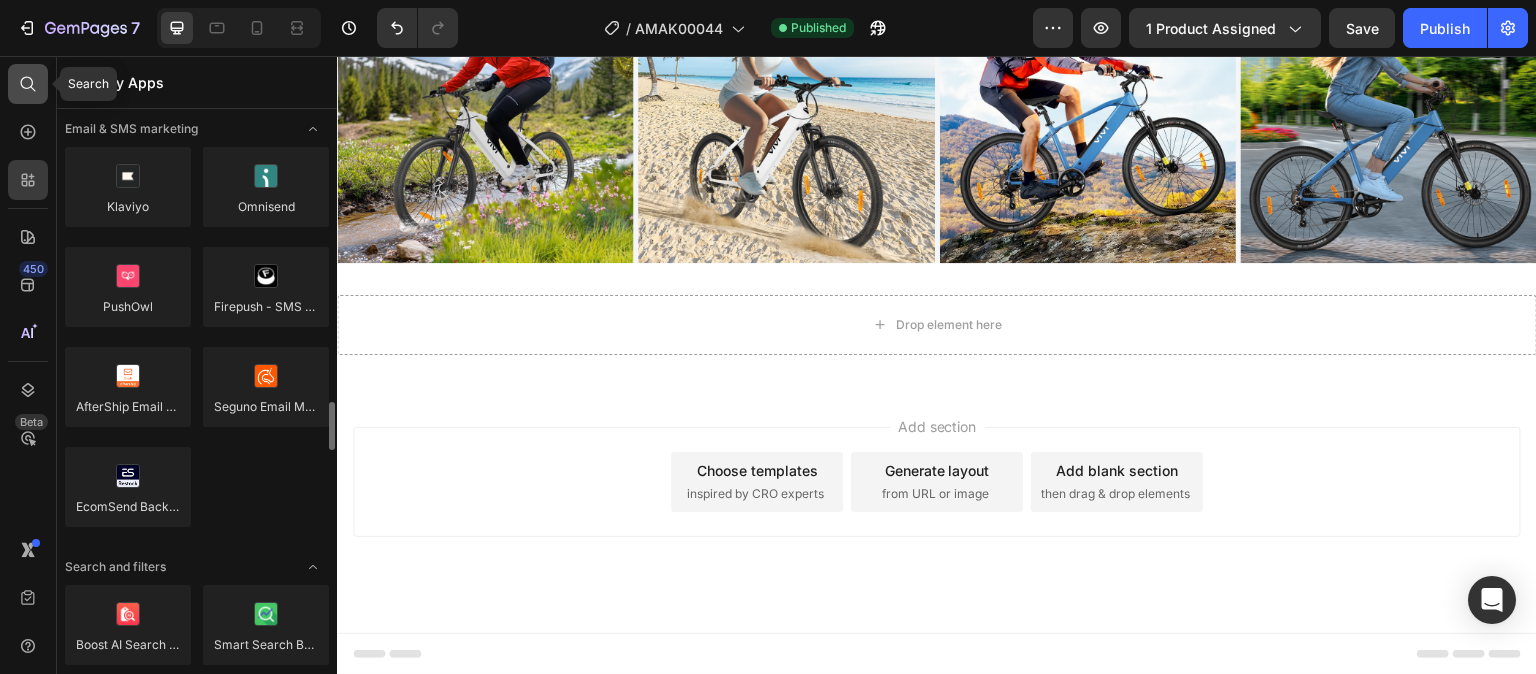 click 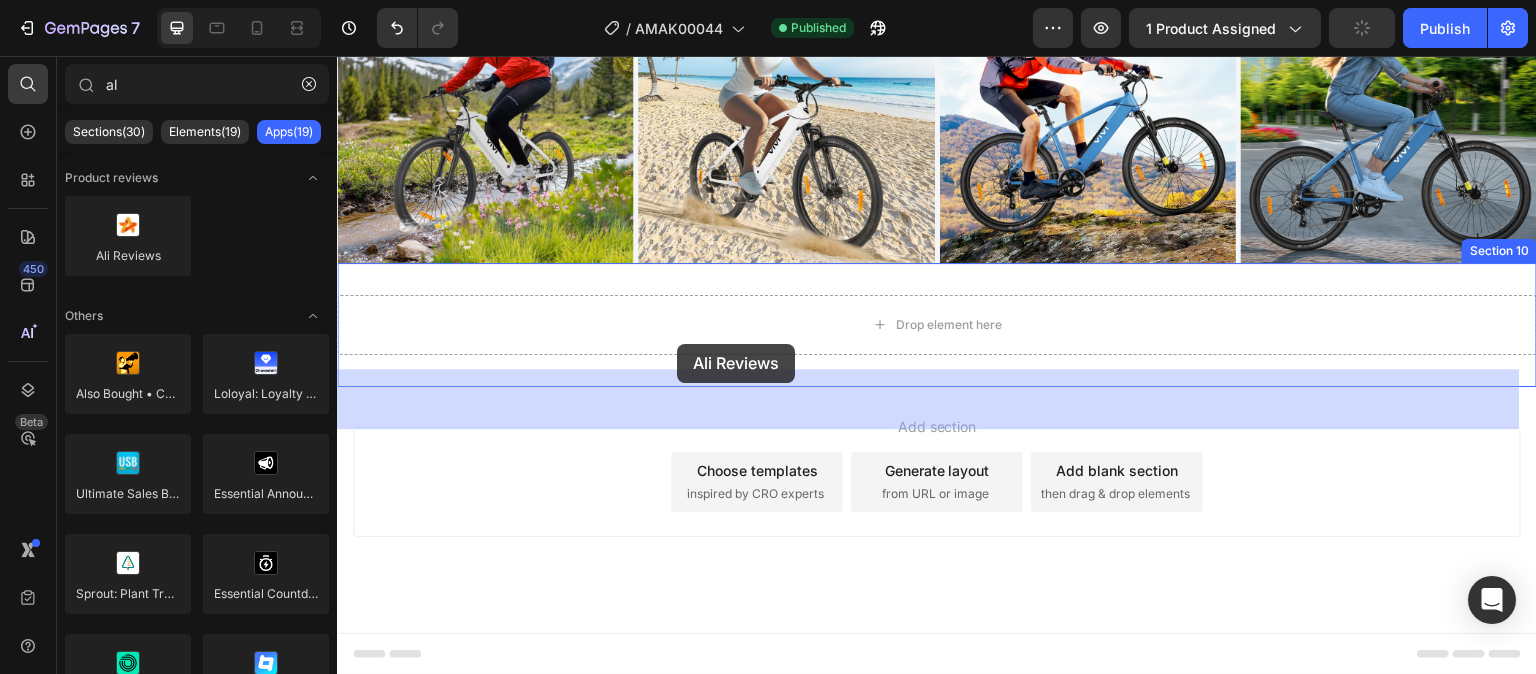 drag, startPoint x: 474, startPoint y: 290, endPoint x: 677, endPoint y: 344, distance: 210.05951 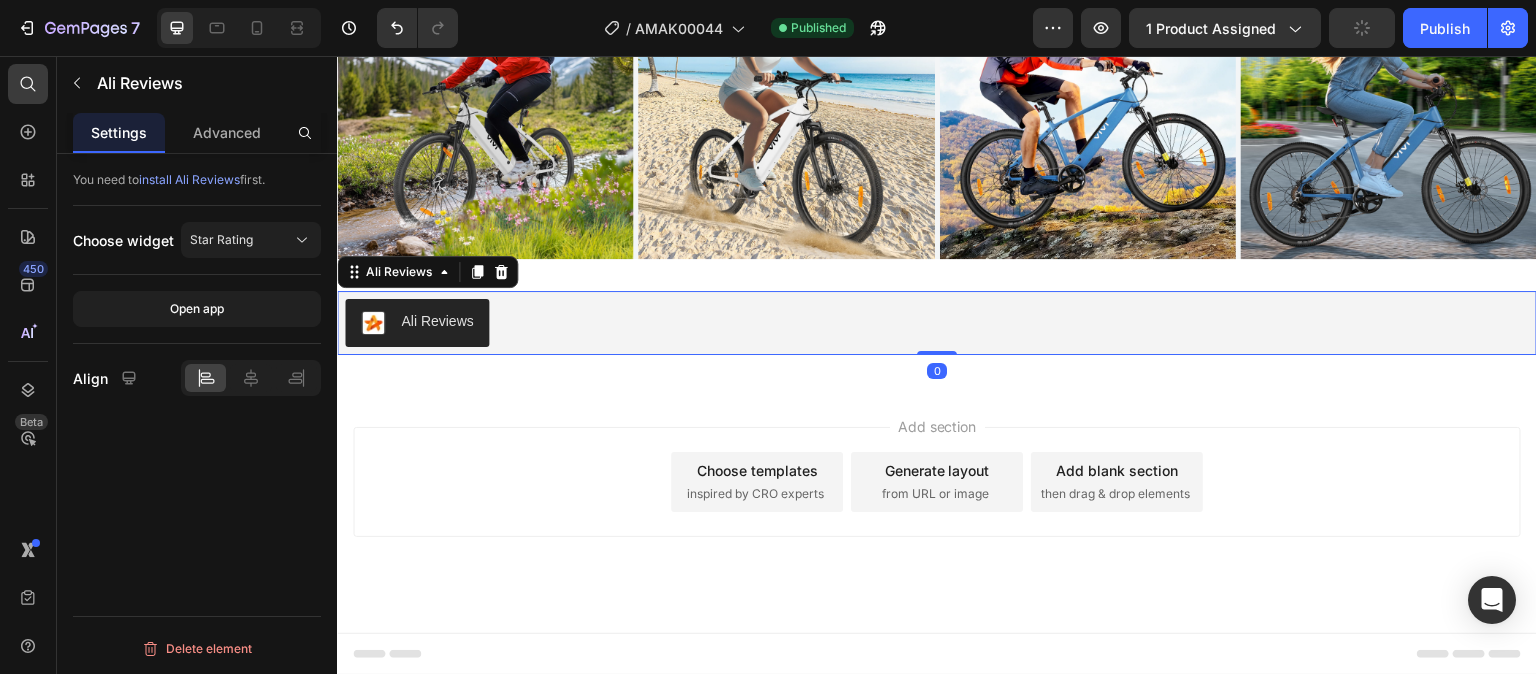 scroll, scrollTop: 4266, scrollLeft: 0, axis: vertical 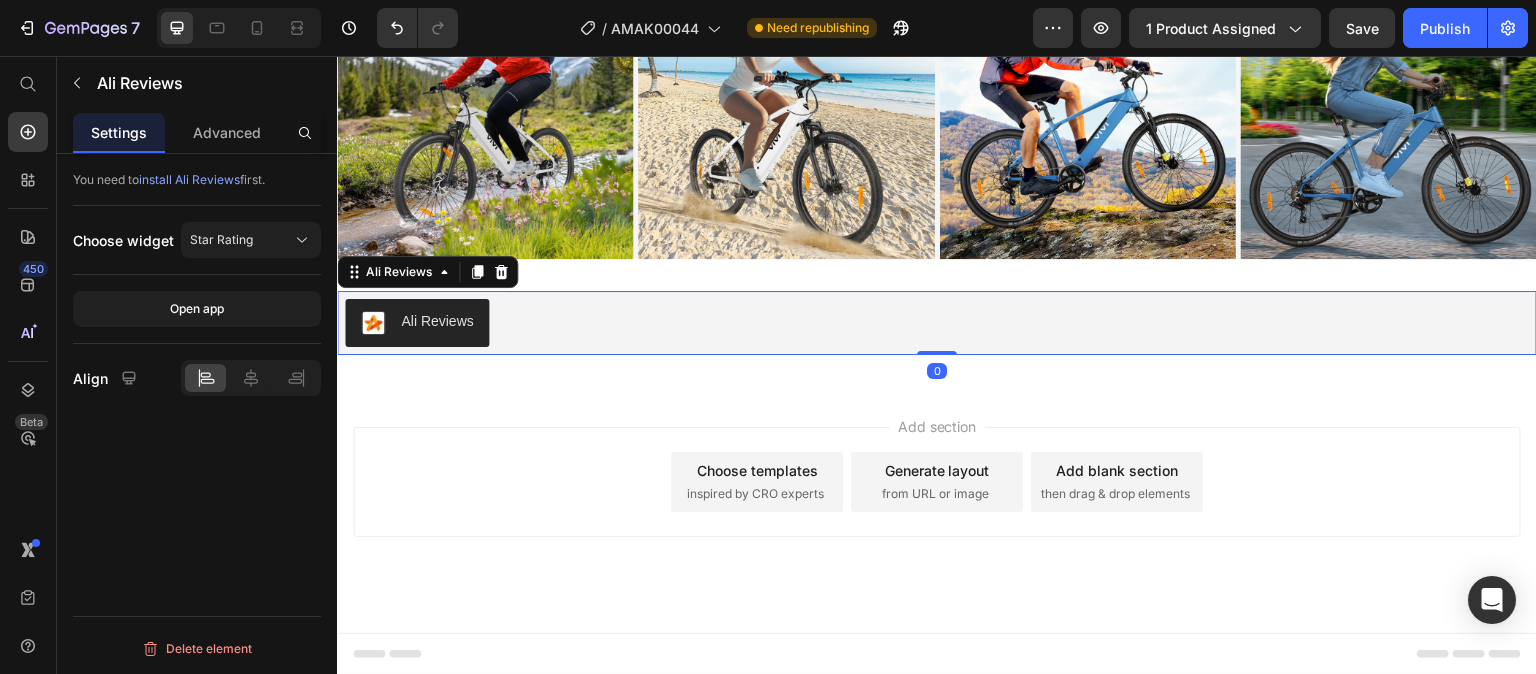 click on "Ali Reviews" at bounding box center (437, 321) 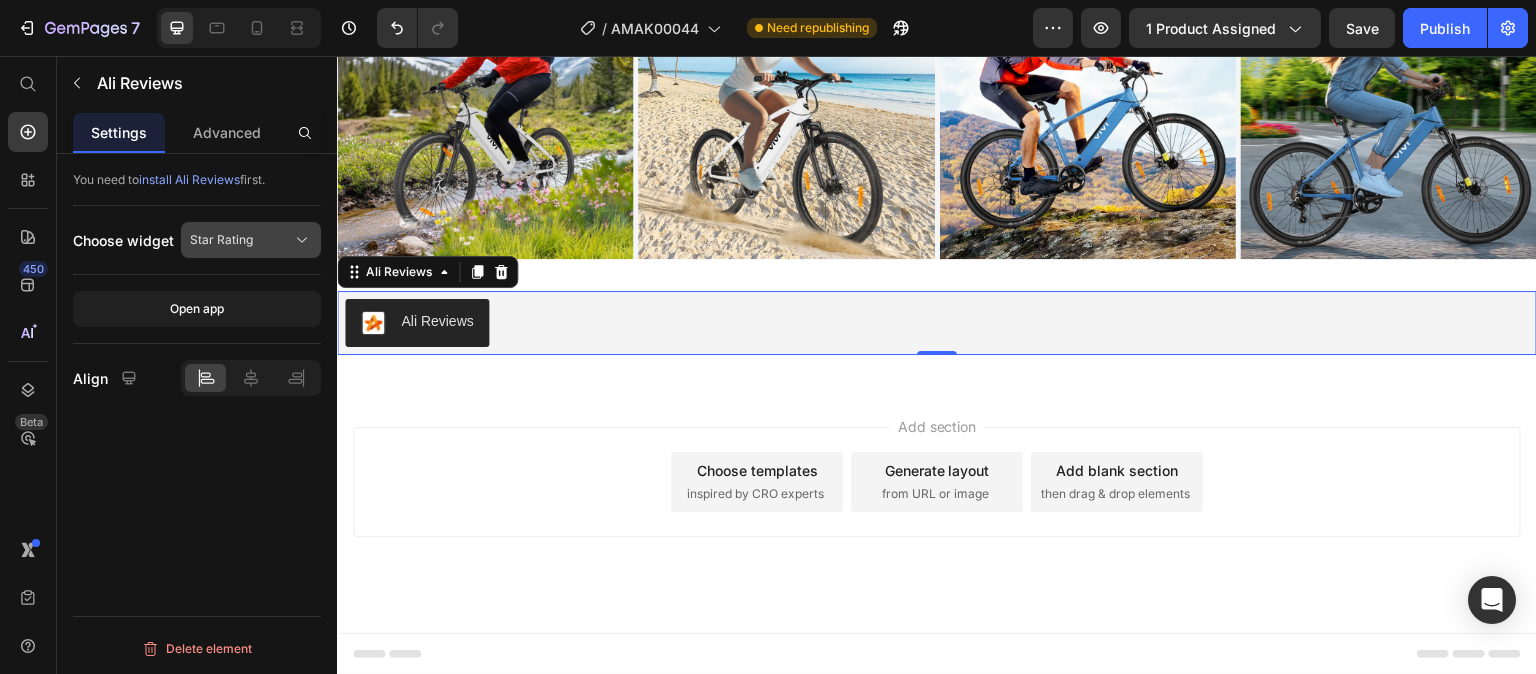 click 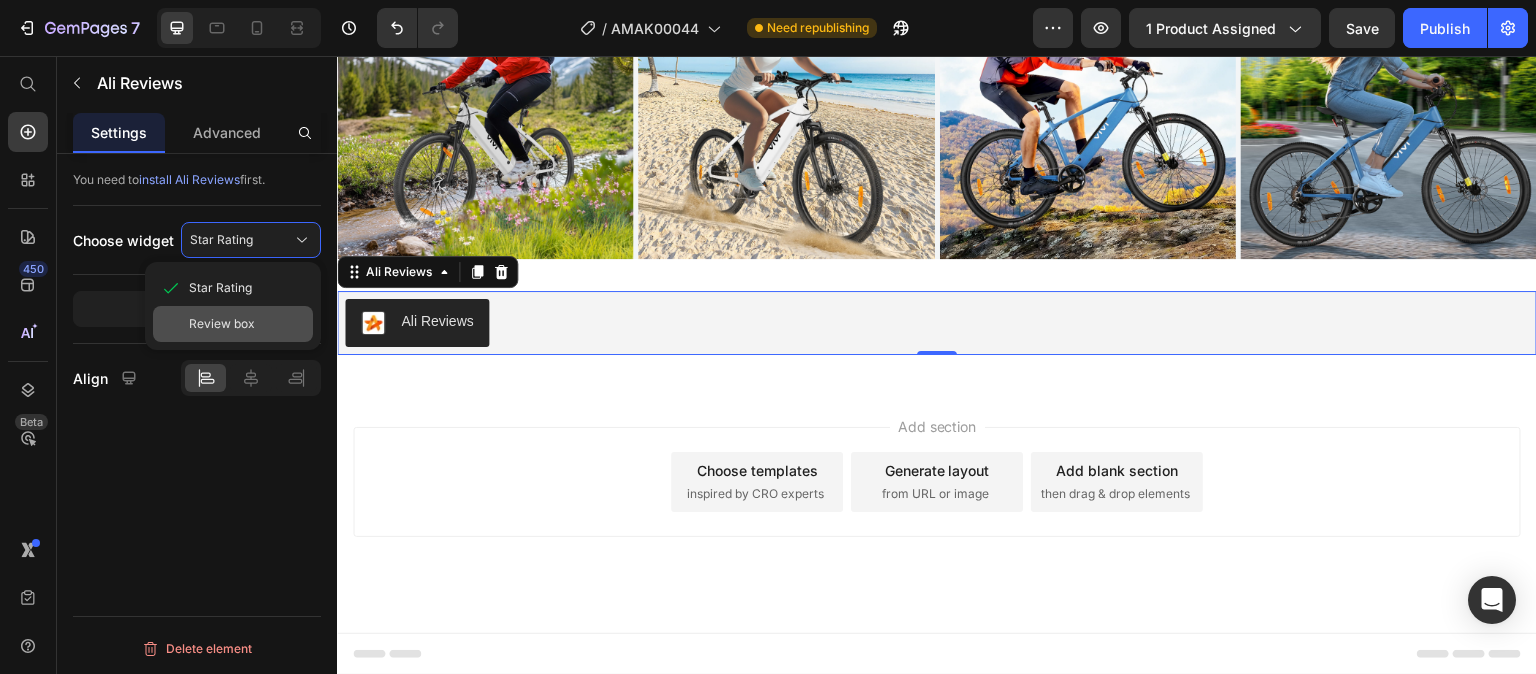 click on "Review box" at bounding box center [222, 324] 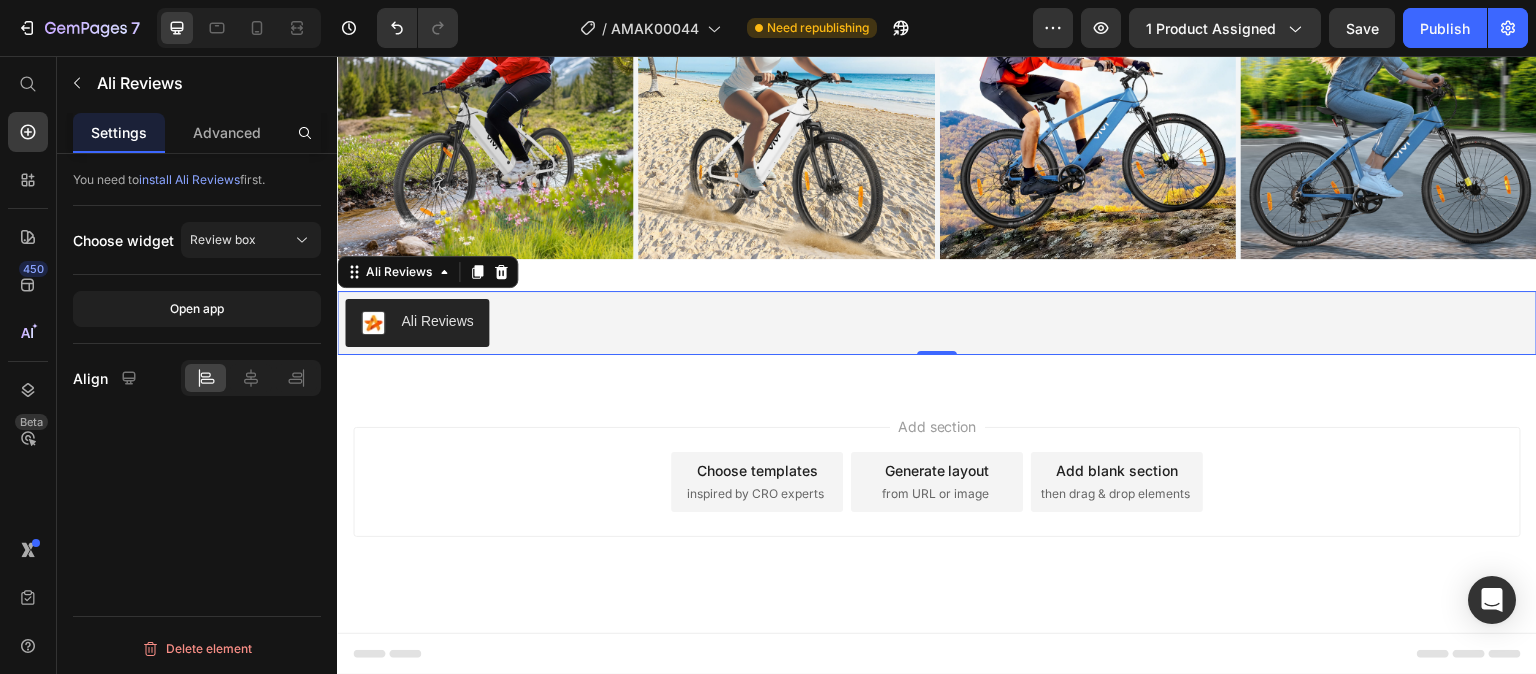 click on "Ali Reviews" at bounding box center [937, 323] 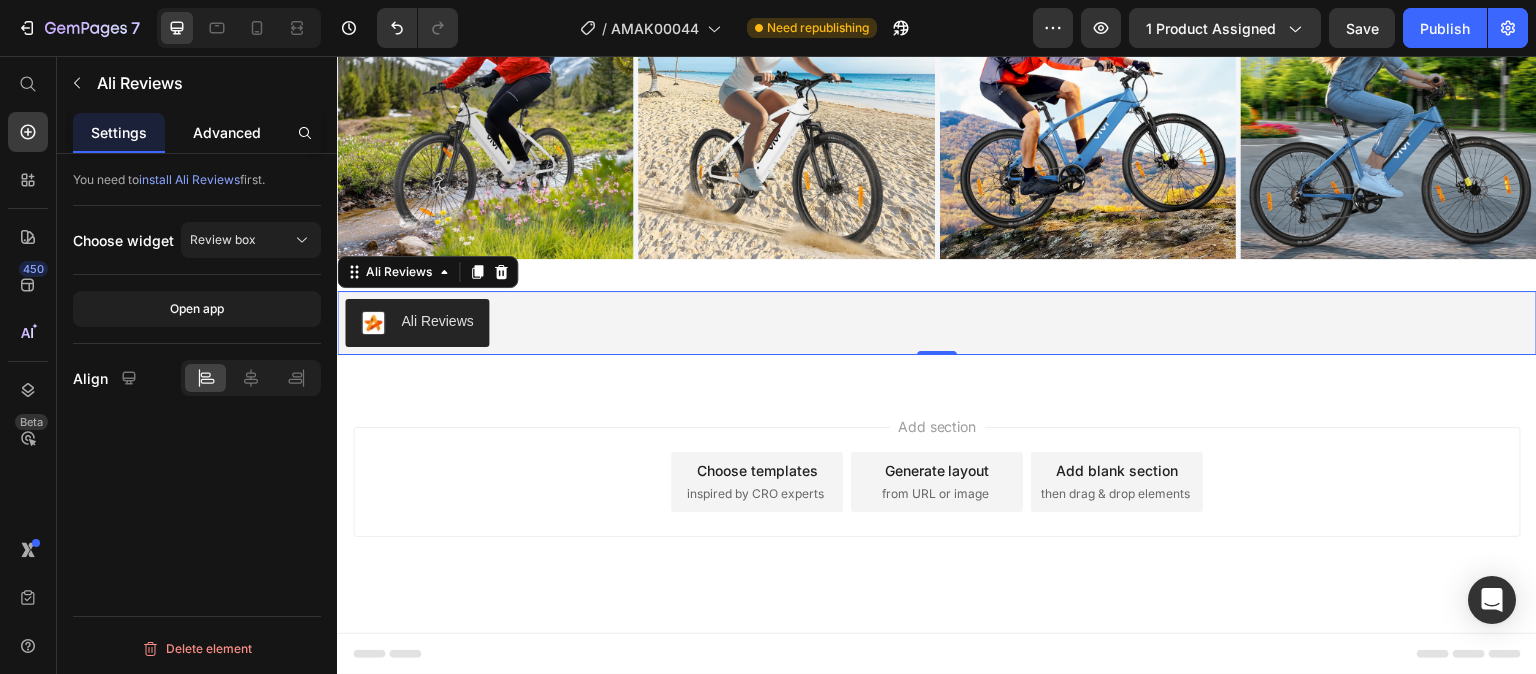 click on "Advanced" at bounding box center (227, 132) 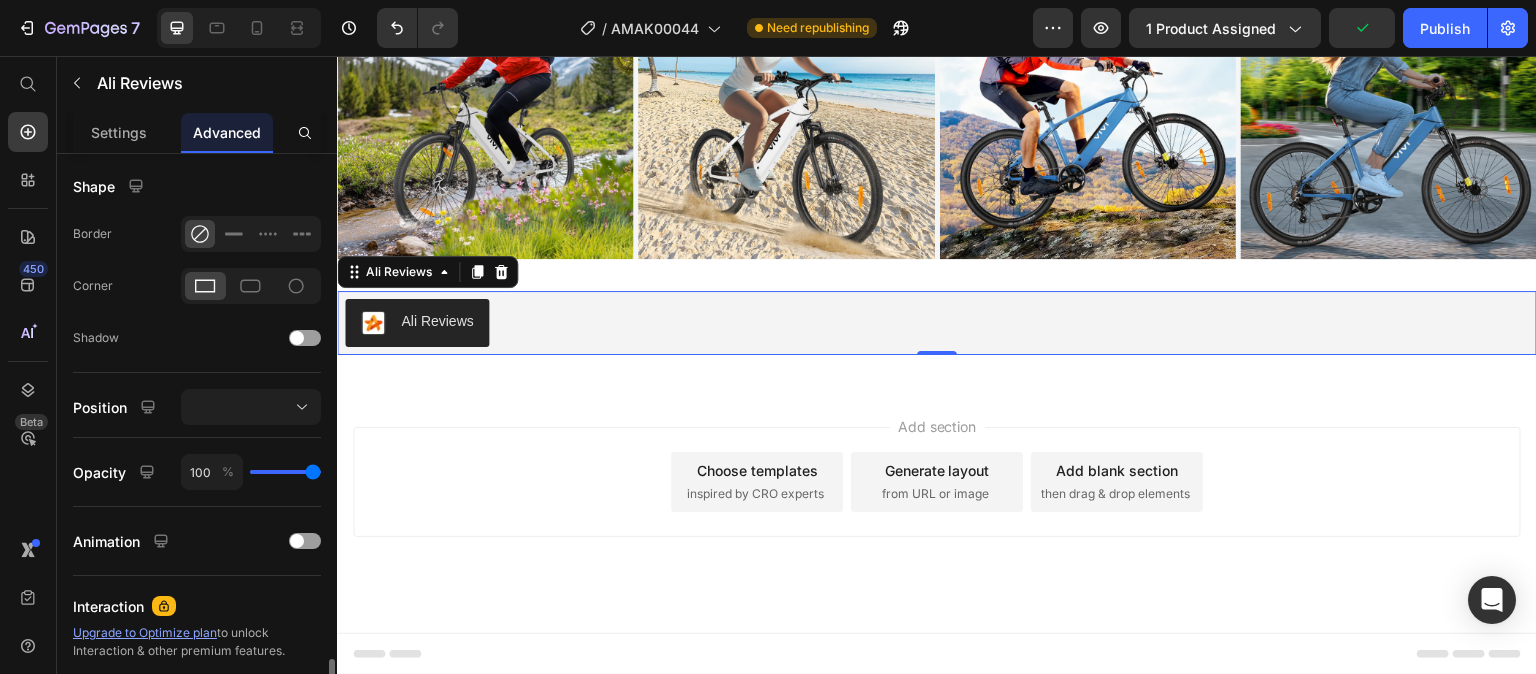scroll, scrollTop: 690, scrollLeft: 0, axis: vertical 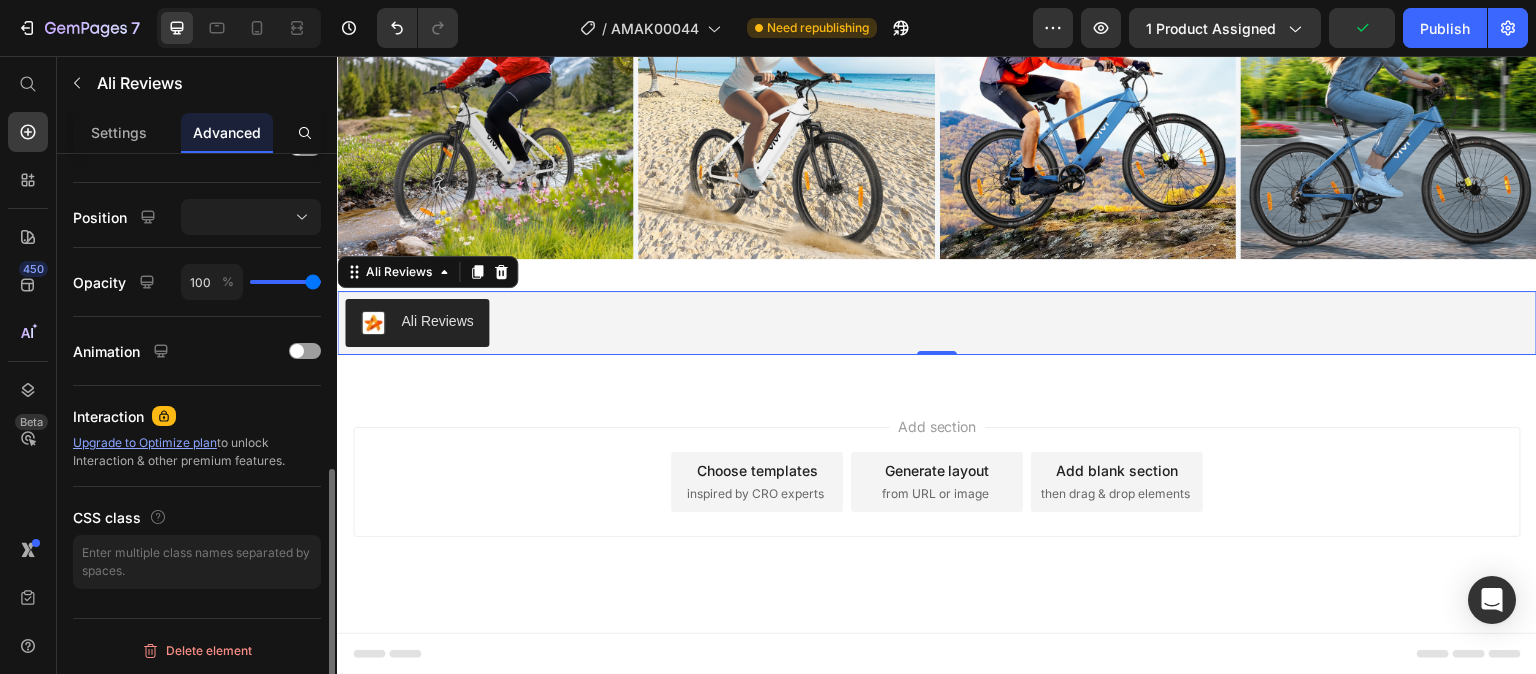 click on "Ali Reviews" at bounding box center [937, 323] 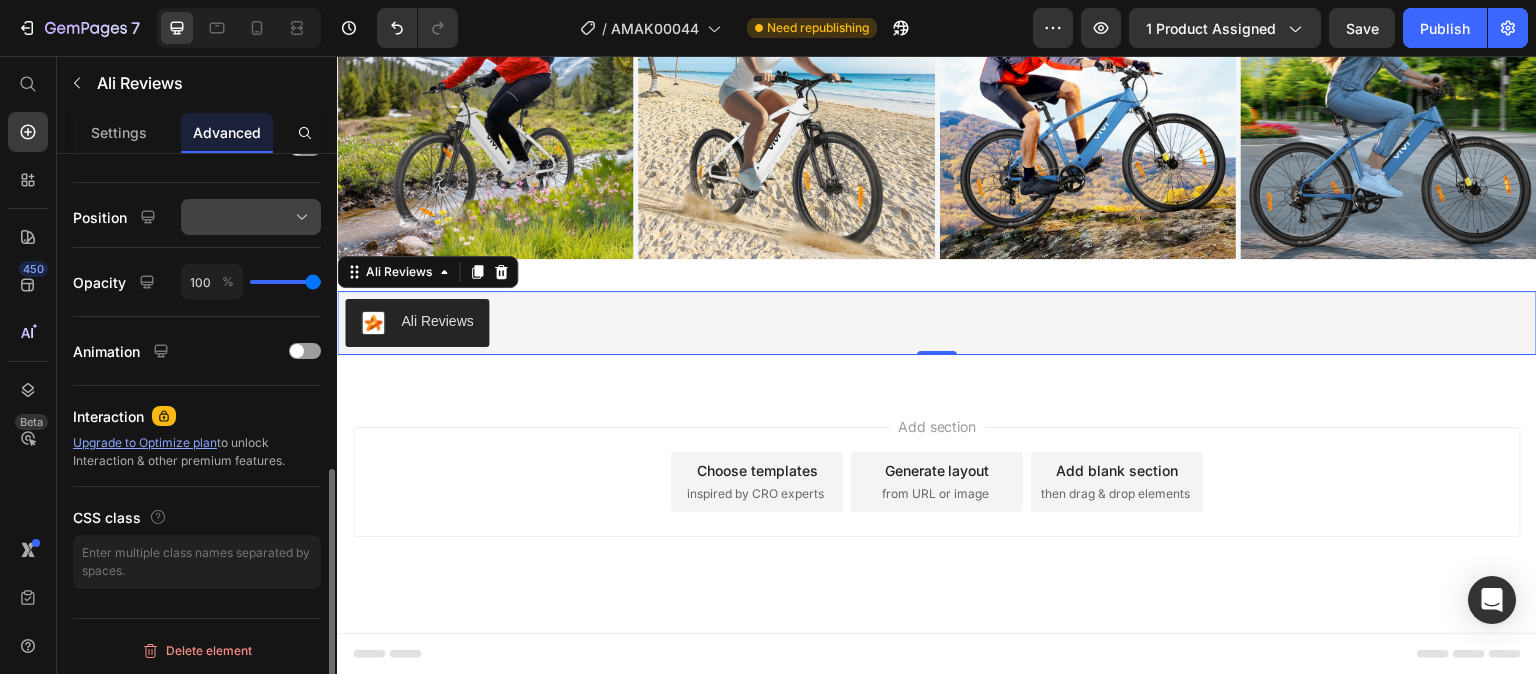 click at bounding box center [251, 217] 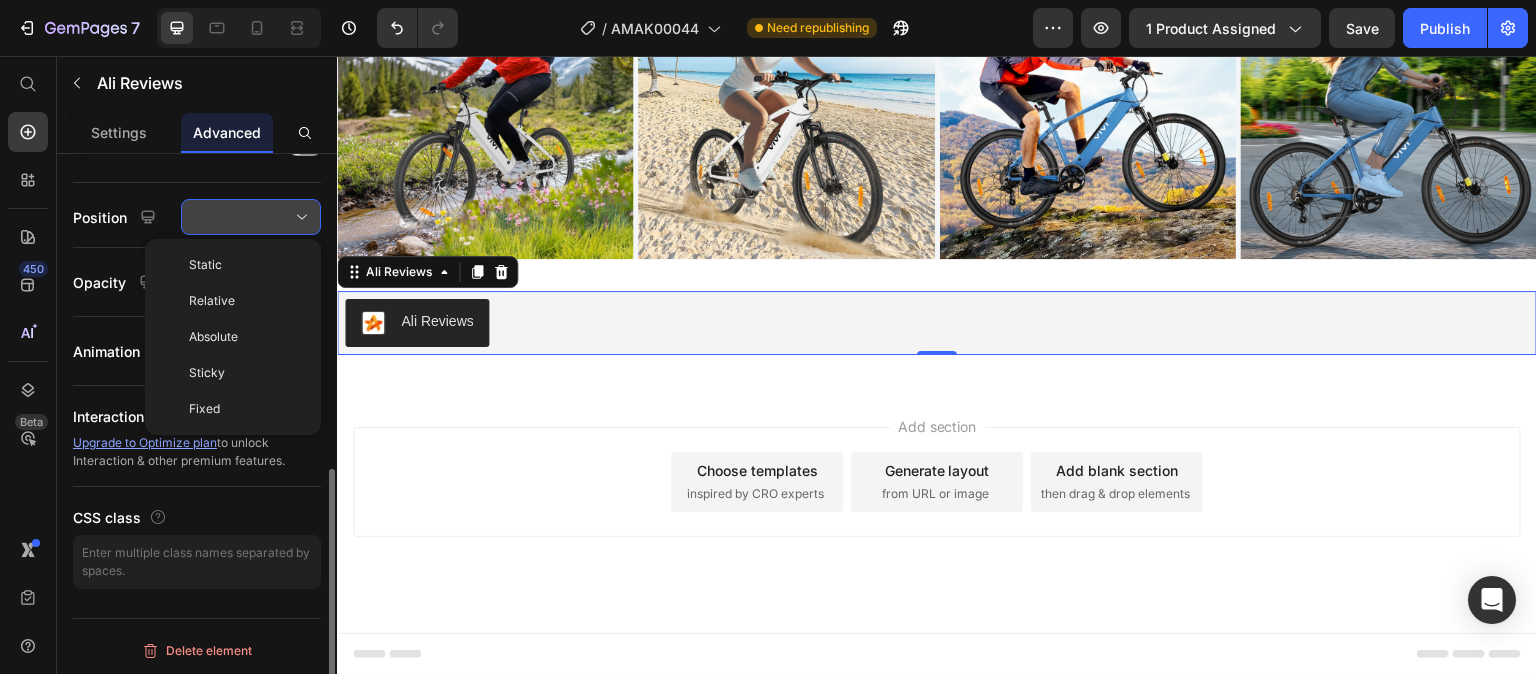click at bounding box center (251, 217) 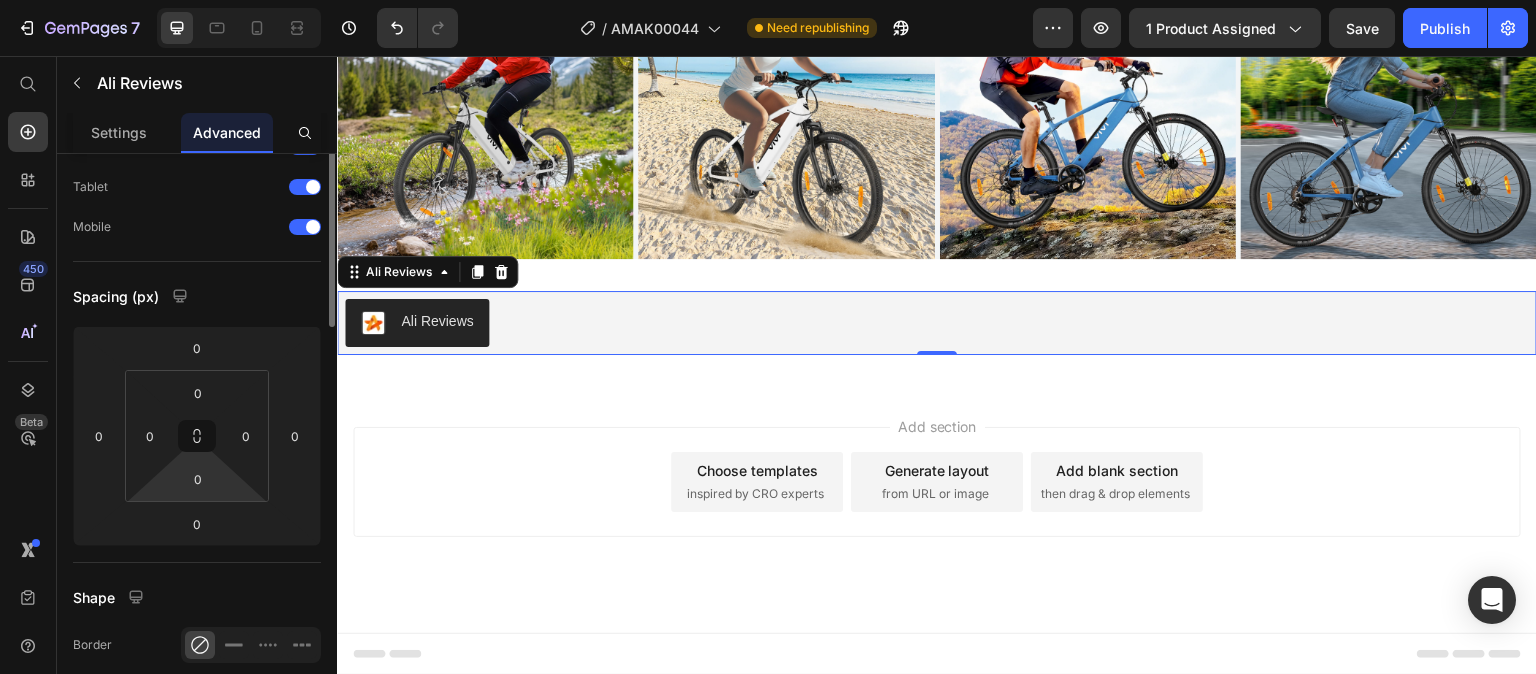 scroll, scrollTop: 0, scrollLeft: 0, axis: both 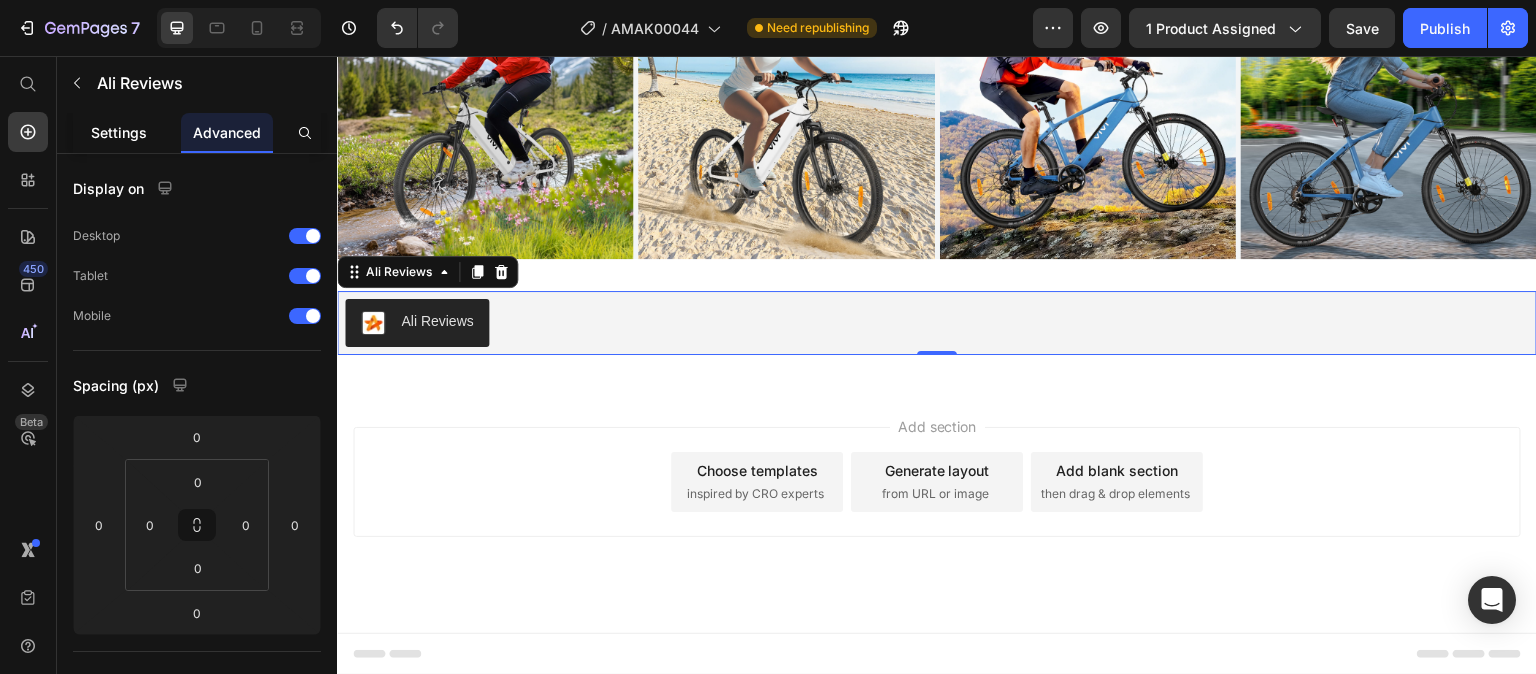 click on "Settings" at bounding box center [119, 132] 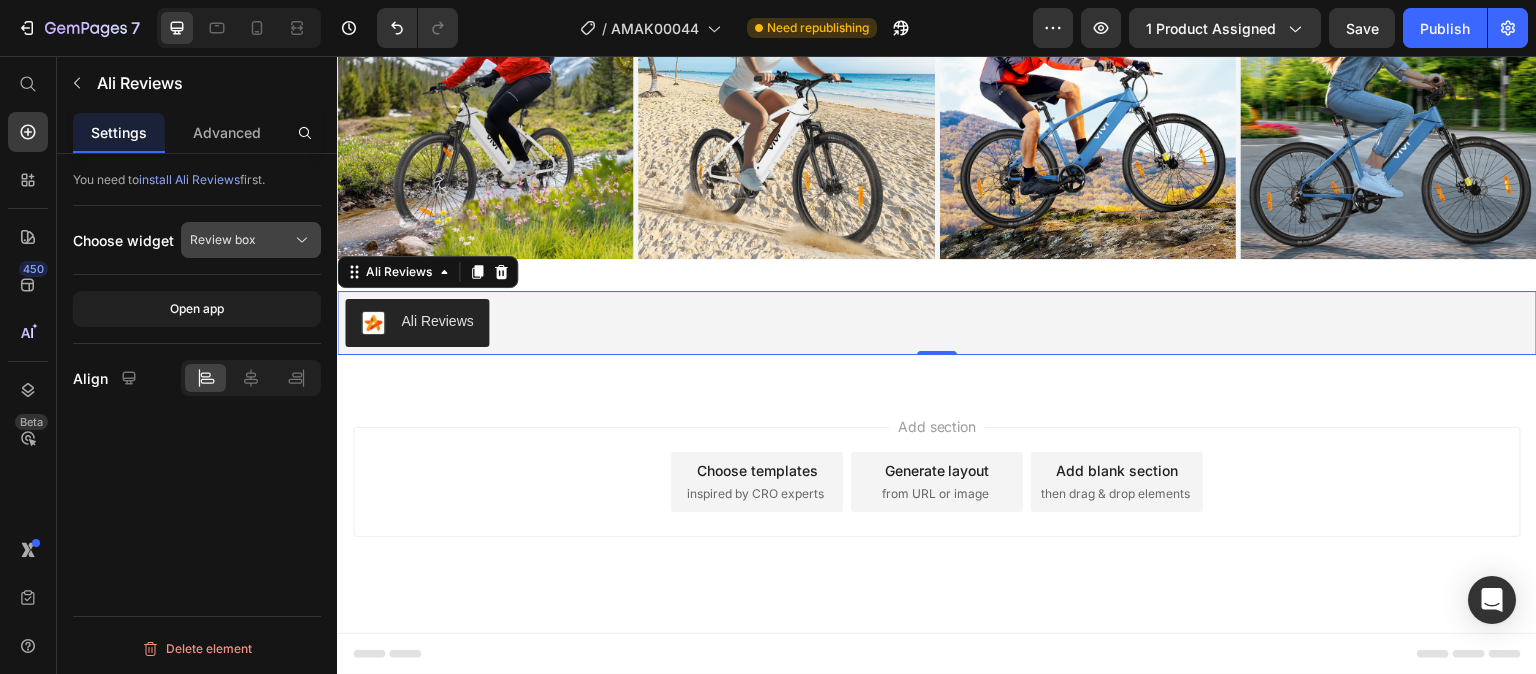 click on "Review box" at bounding box center [251, 240] 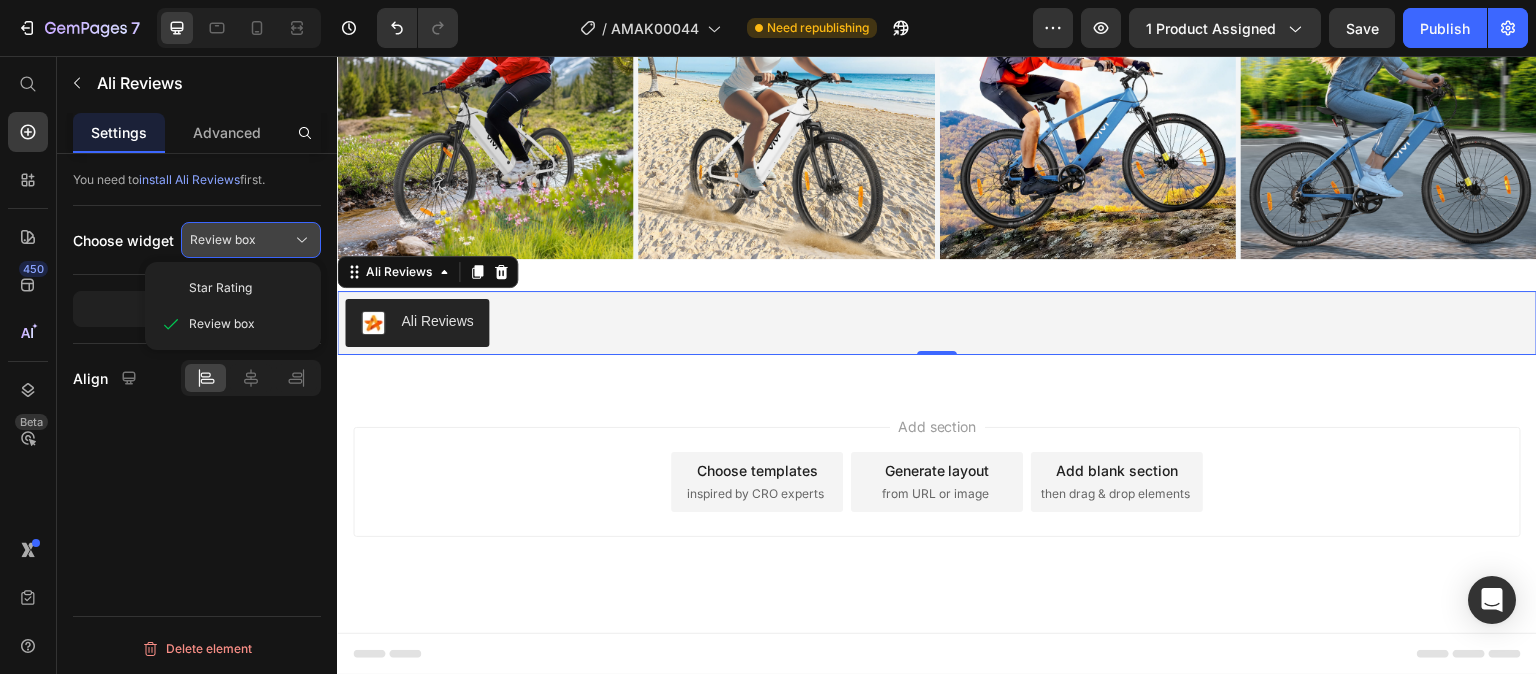 click 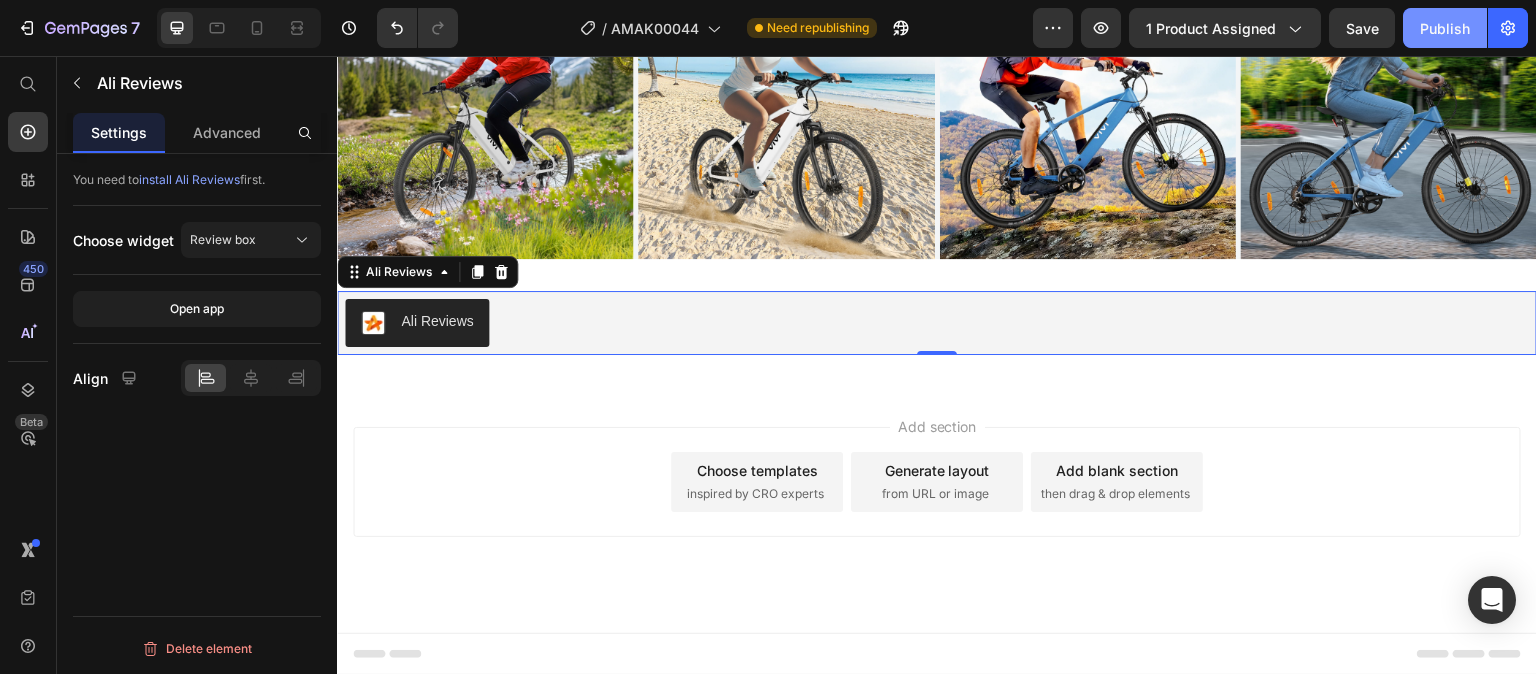 click on "Publish" at bounding box center [1445, 28] 